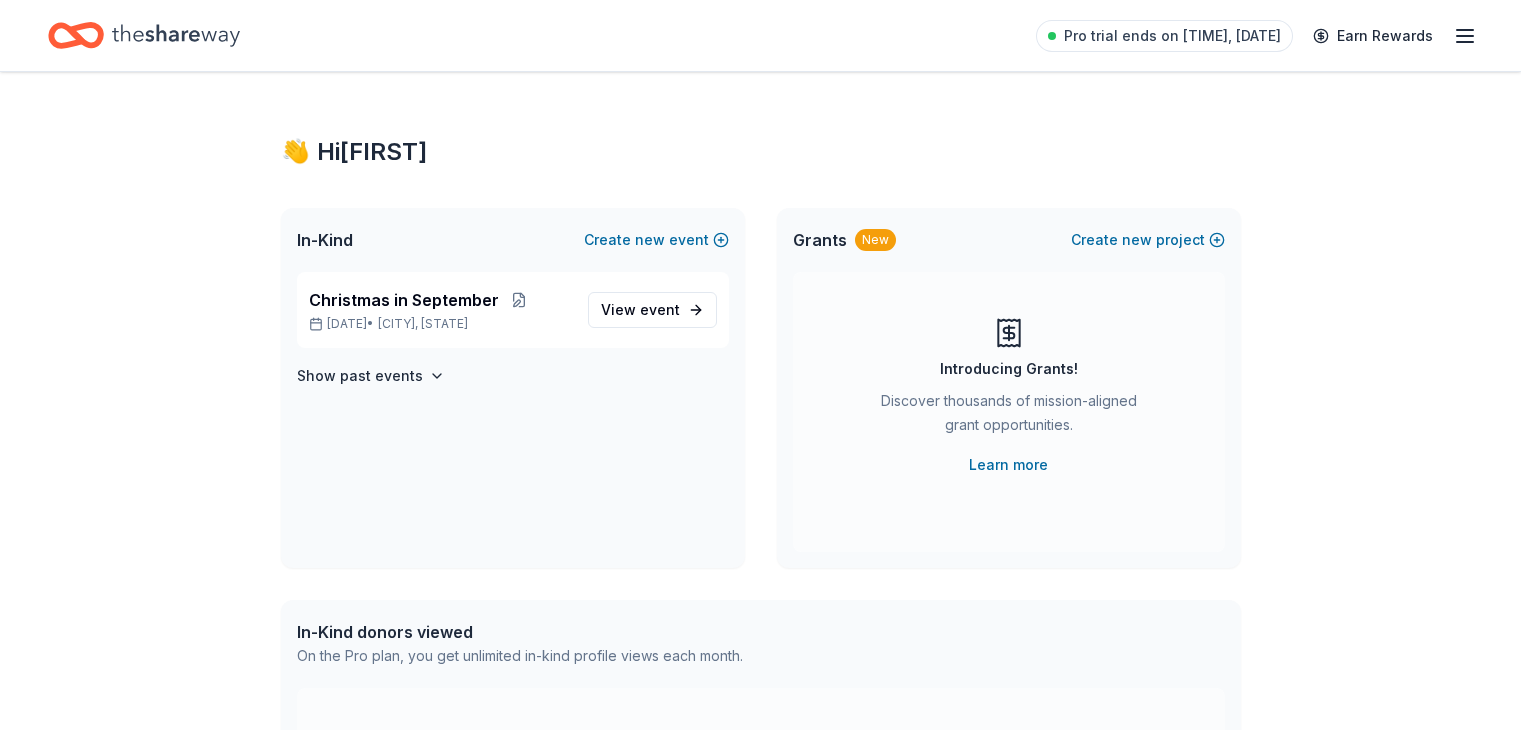 scroll, scrollTop: 0, scrollLeft: 0, axis: both 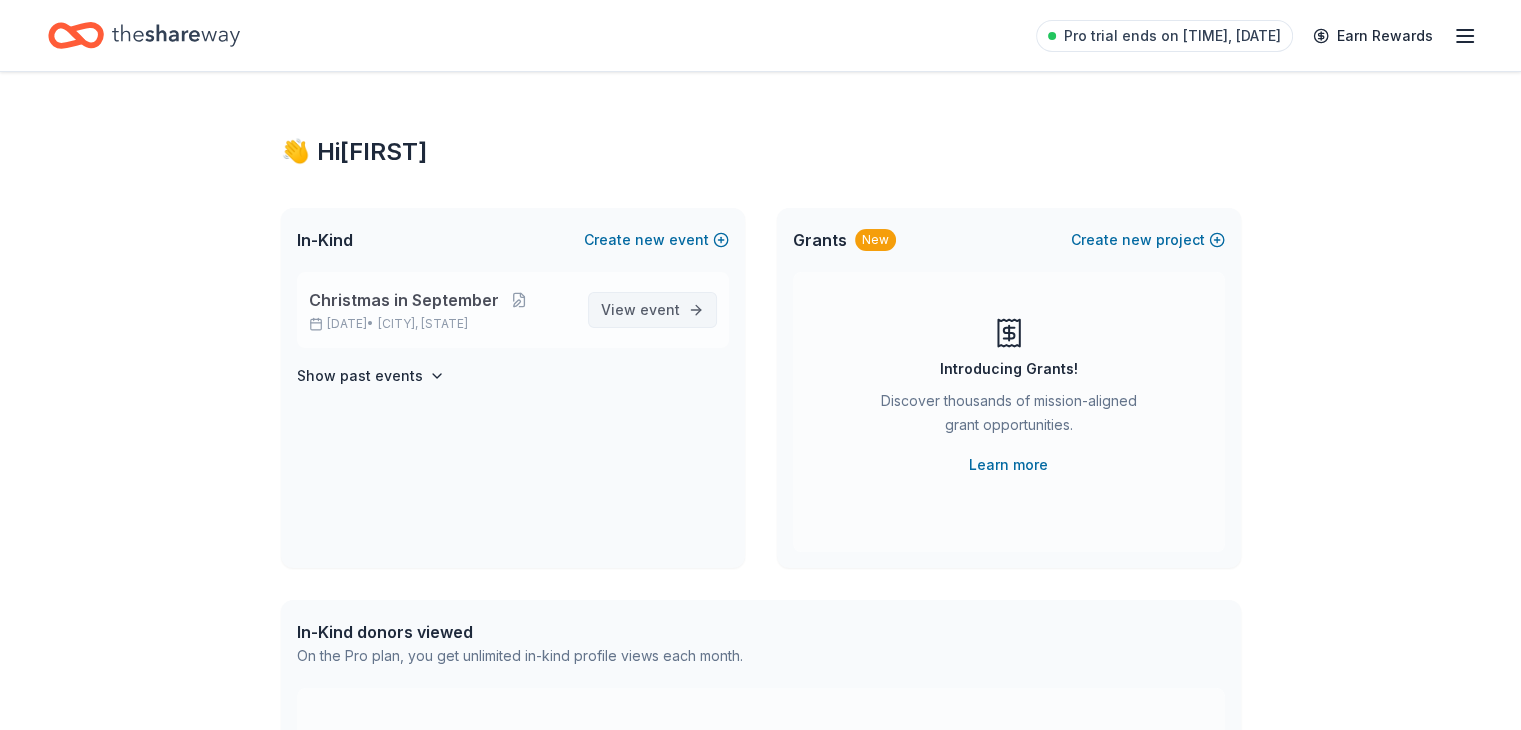 click on "View   event" at bounding box center (640, 310) 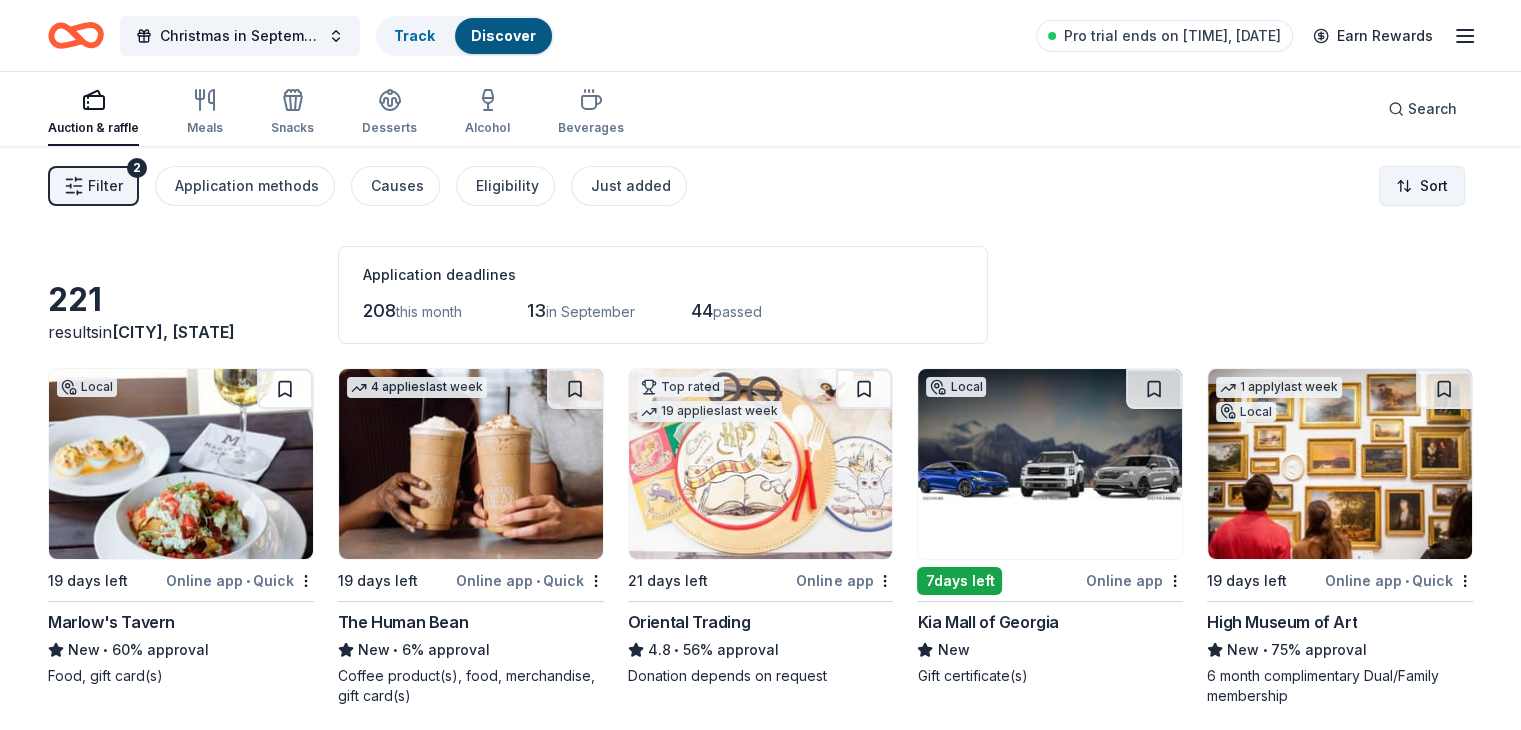 click on "Christmas in September Track  Discover Pro trial ends on 2PM, 8/5 Earn Rewards Auction & raffle Meals Snacks Desserts Alcohol Beverages Search Filter 2 Application methods Causes Eligibility Just added Sort 221 results  in  Buford, GA Application deadlines 208  this month 13  in September 44  passed Local 19 days left Online app • Quick Marlow's Tavern New • 60% approval Food, gift card(s) 4   applies  last week 19 days left Online app • Quick The Human Bean New • 6% approval Coffee product(s), food, merchandise, gift card(s) Top rated 19   applies  last week 21 days left Online app Oriental Trading 4.8 • 56% approval Donation depends on request Local 7  days left Online app Kia Mall of Georgia New Gift certificate(s) 1   apply  last week Local 19 days left Online app • Quick High Museum of Art New • 75% approval 6 month complimentary Dual/Family membership Top rated 19 days left Online app Publix 5.0 • 40% approval Gift card(s), Monetary grant 5   applies  last week 19 days left Online app 7" at bounding box center (760, 365) 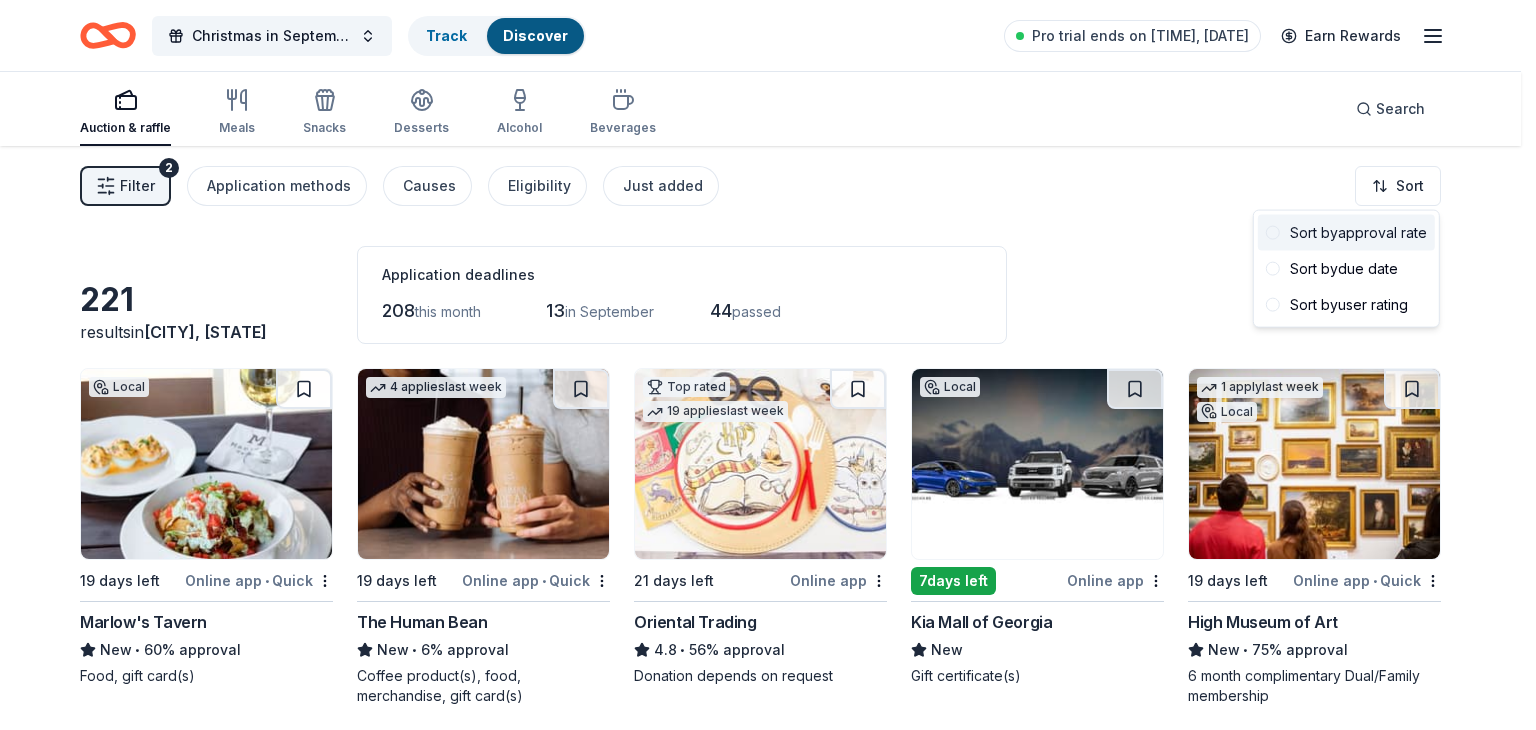 click on "Sort by  approval rate" at bounding box center [1346, 233] 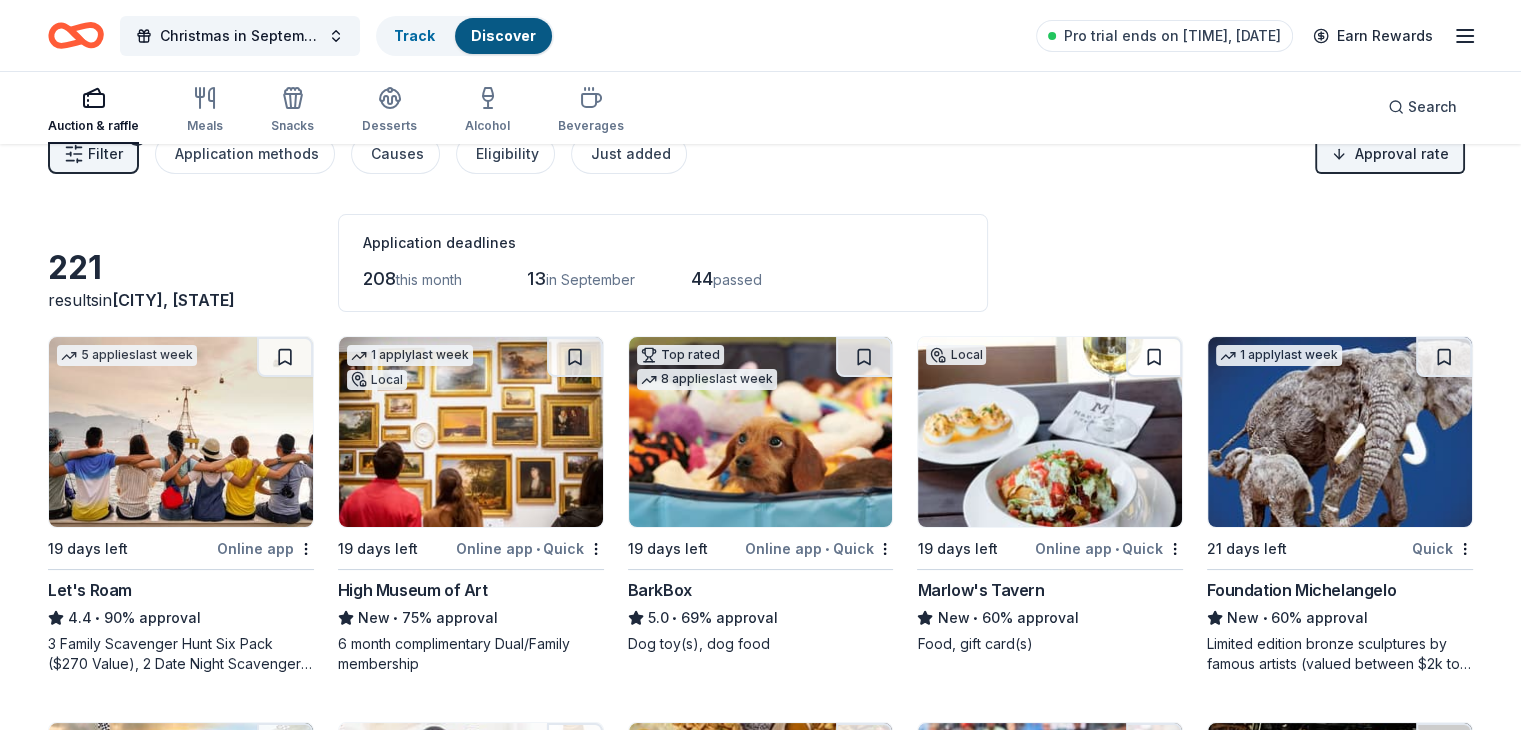 scroll, scrollTop: 0, scrollLeft: 0, axis: both 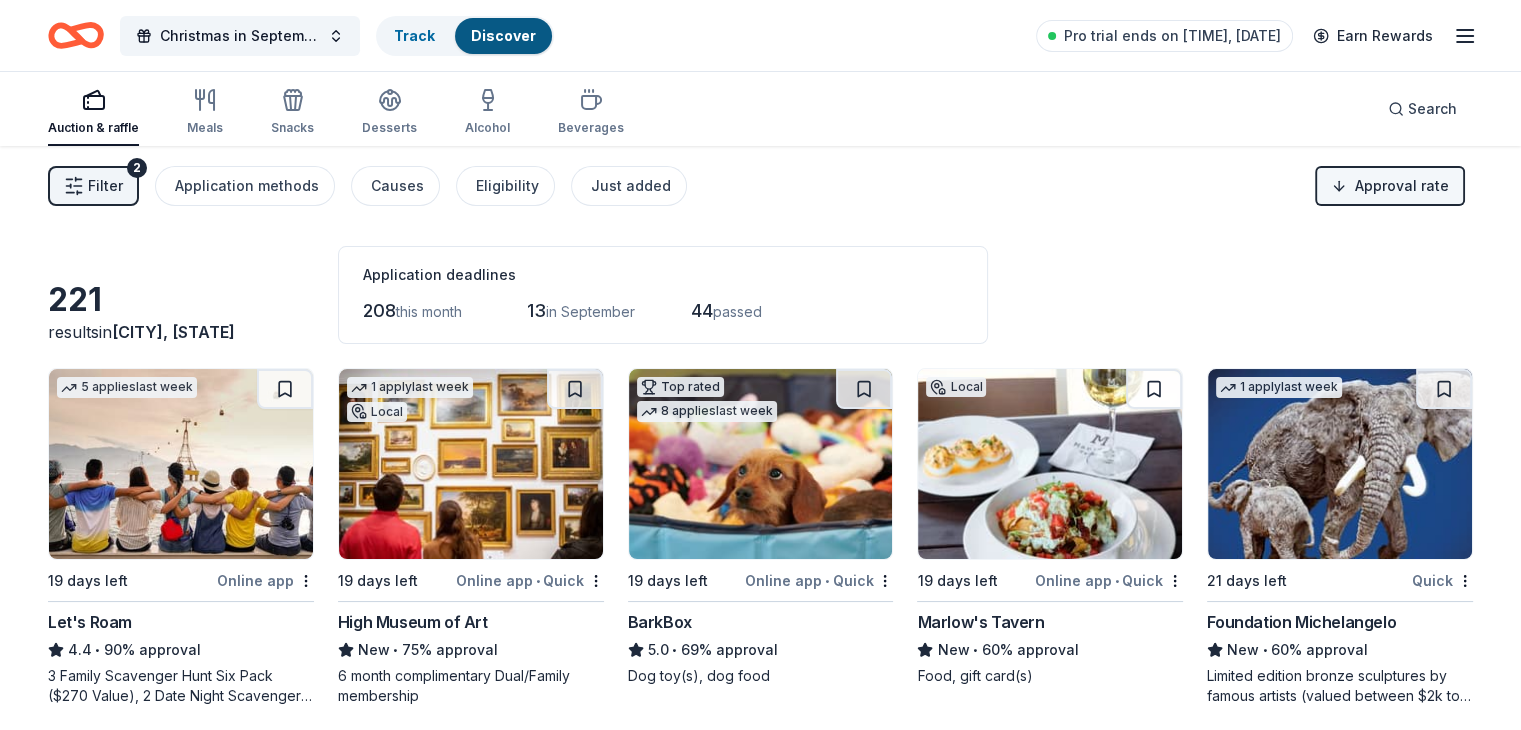 click on "Christmas in September Track  Discover Pro trial ends on 2PM, 8/5 Earn Rewards Auction & raffle Meals Snacks Desserts Alcohol Beverages Search Filter 2 Application methods Causes Eligibility Just added Approval rate 221 results  in  Buford, GA Application deadlines 208  this month 13  in September 44  passed 5   applies  last week 19 days left Online app Let's Roam 4.4 • 90% approval 3 Family Scavenger Hunt Six Pack ($270 Value), 2 Date Night Scavenger Hunt Two Pack ($130 Value) 1   apply  last week Local 19 days left Online app • Quick High Museum of Art New • 75% approval 6 month complimentary Dual/Family membership Top rated 8   applies  last week 19 days left Online app • Quick BarkBox 5.0 • 69% approval Dog toy(s), dog food Local 19 days left Online app • Quick Marlow's Tavern New • 60% approval Food, gift card(s) 1   apply  last week 21 days left Quick Foundation Michelangelo New • 60% approval Local 19 days left Online app • Quick Six Flags White Water New • 57% approval Top rated" at bounding box center [760, 365] 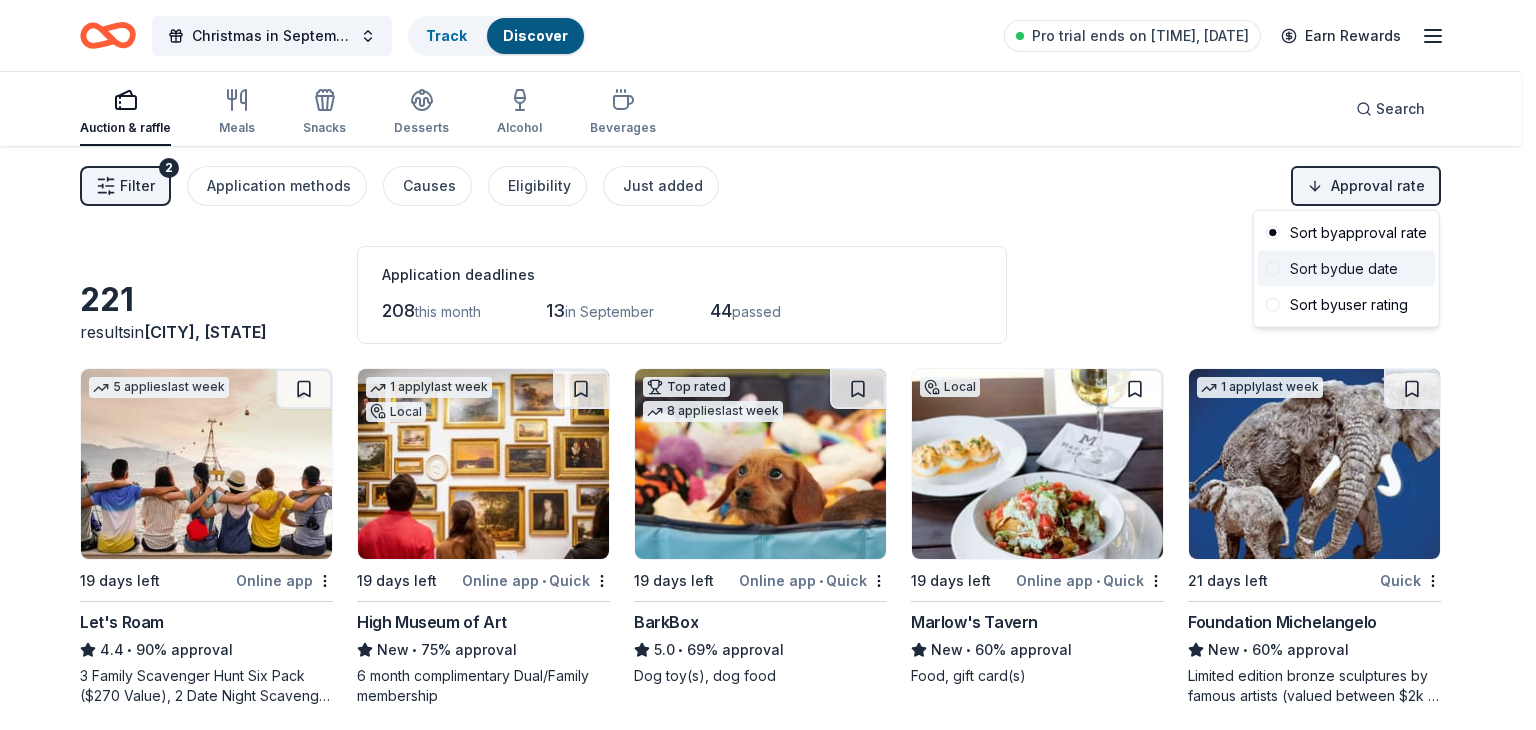 click on "Sort by  due date" at bounding box center (1346, 269) 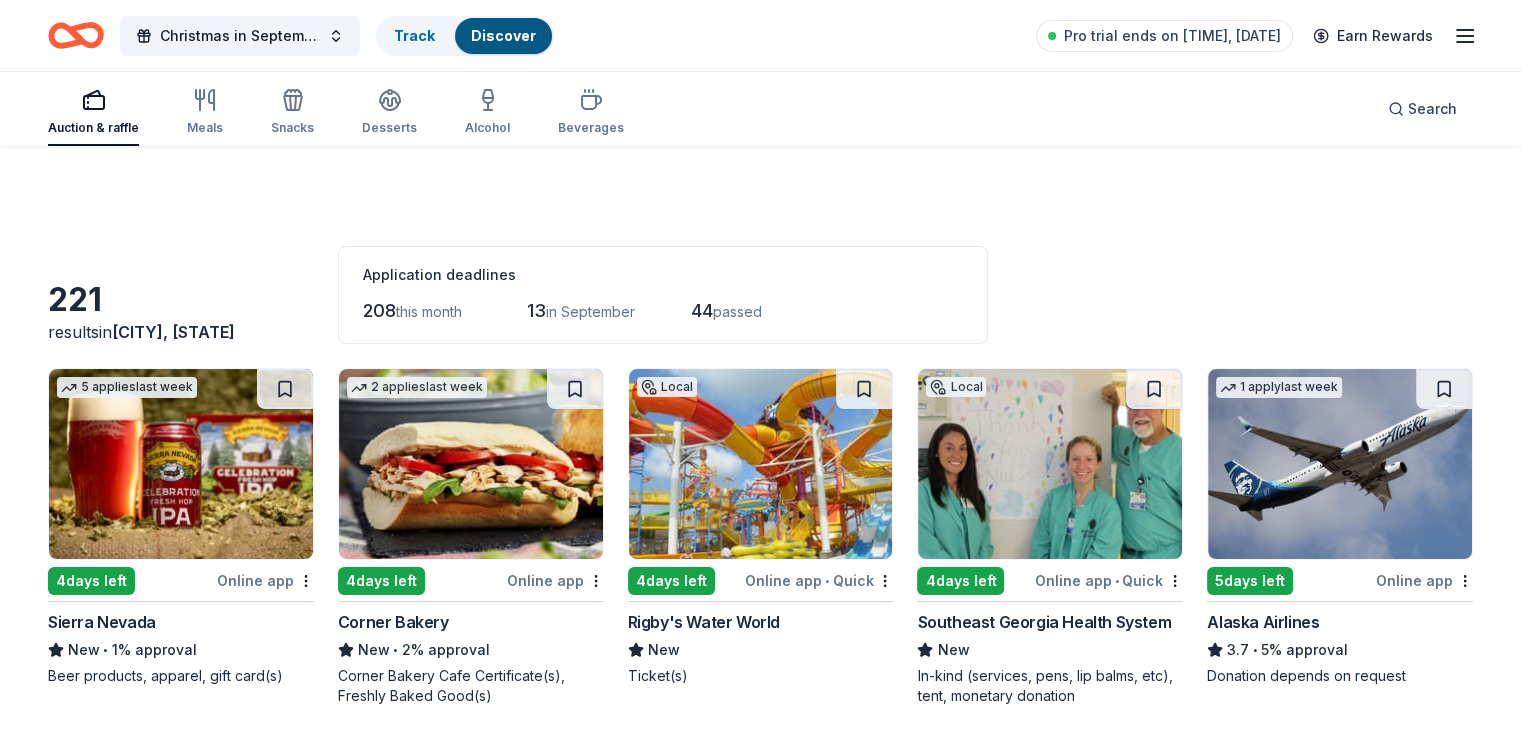 scroll, scrollTop: 100, scrollLeft: 0, axis: vertical 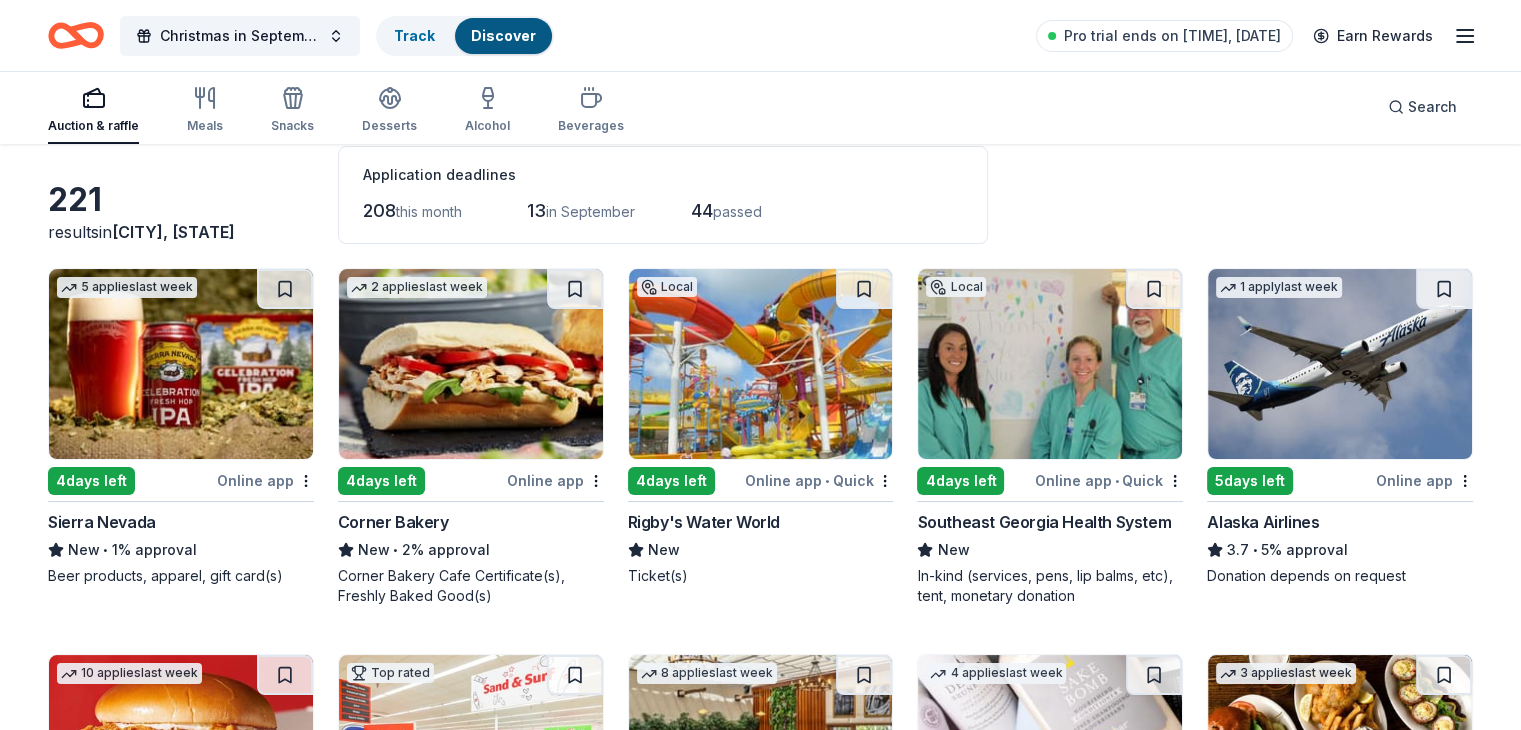 click on "Rigby's Water World" at bounding box center (704, 522) 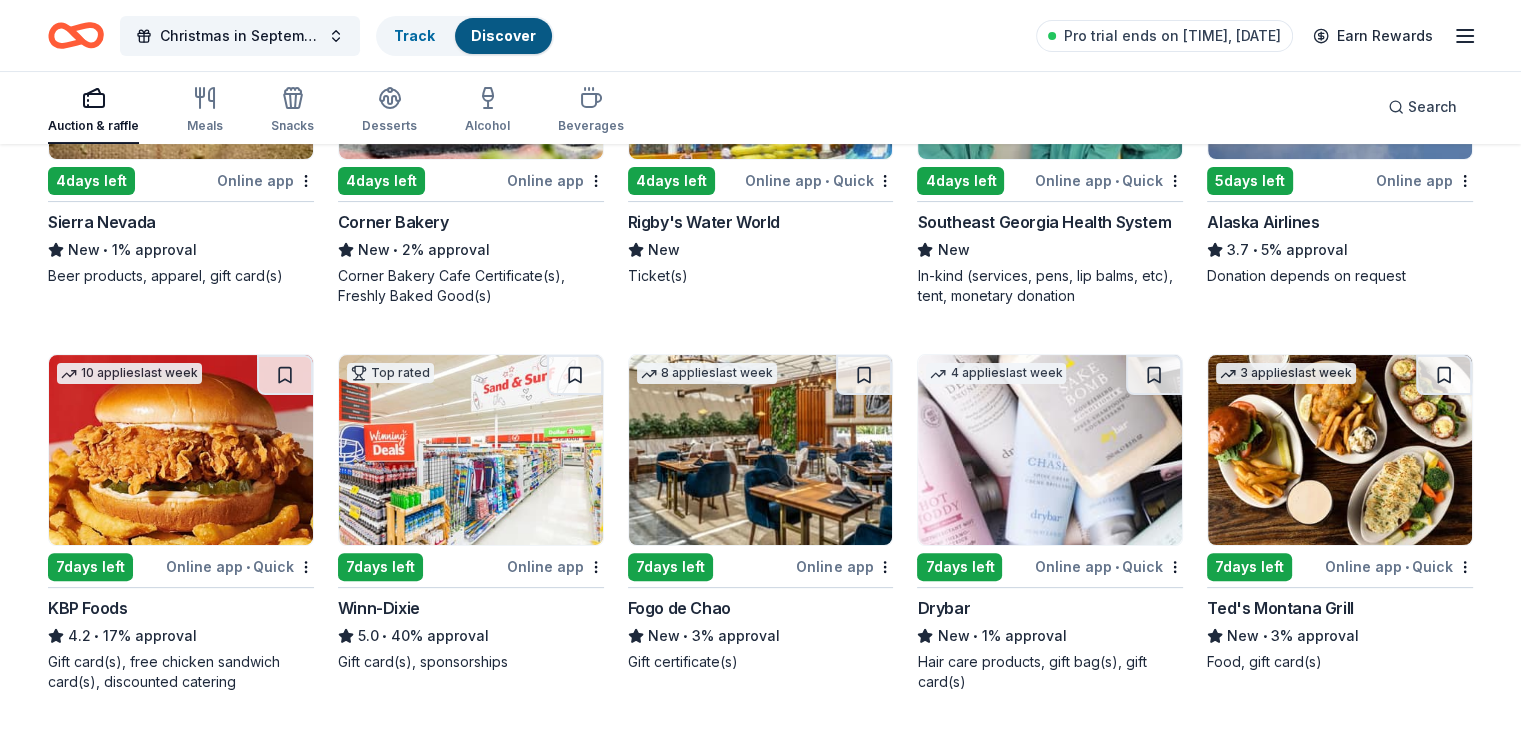 scroll, scrollTop: 0, scrollLeft: 0, axis: both 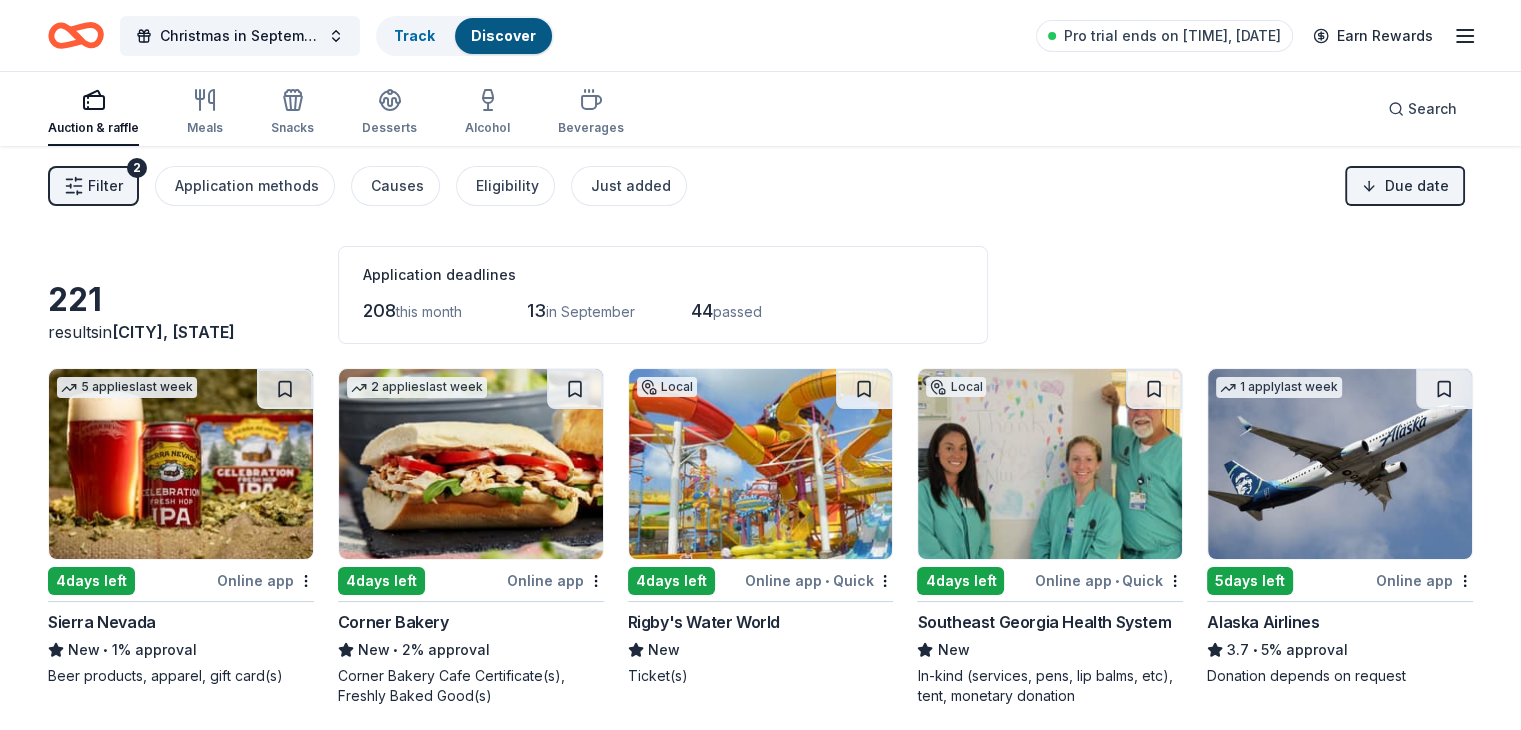 click on "Alaska Airlines" at bounding box center [1263, 622] 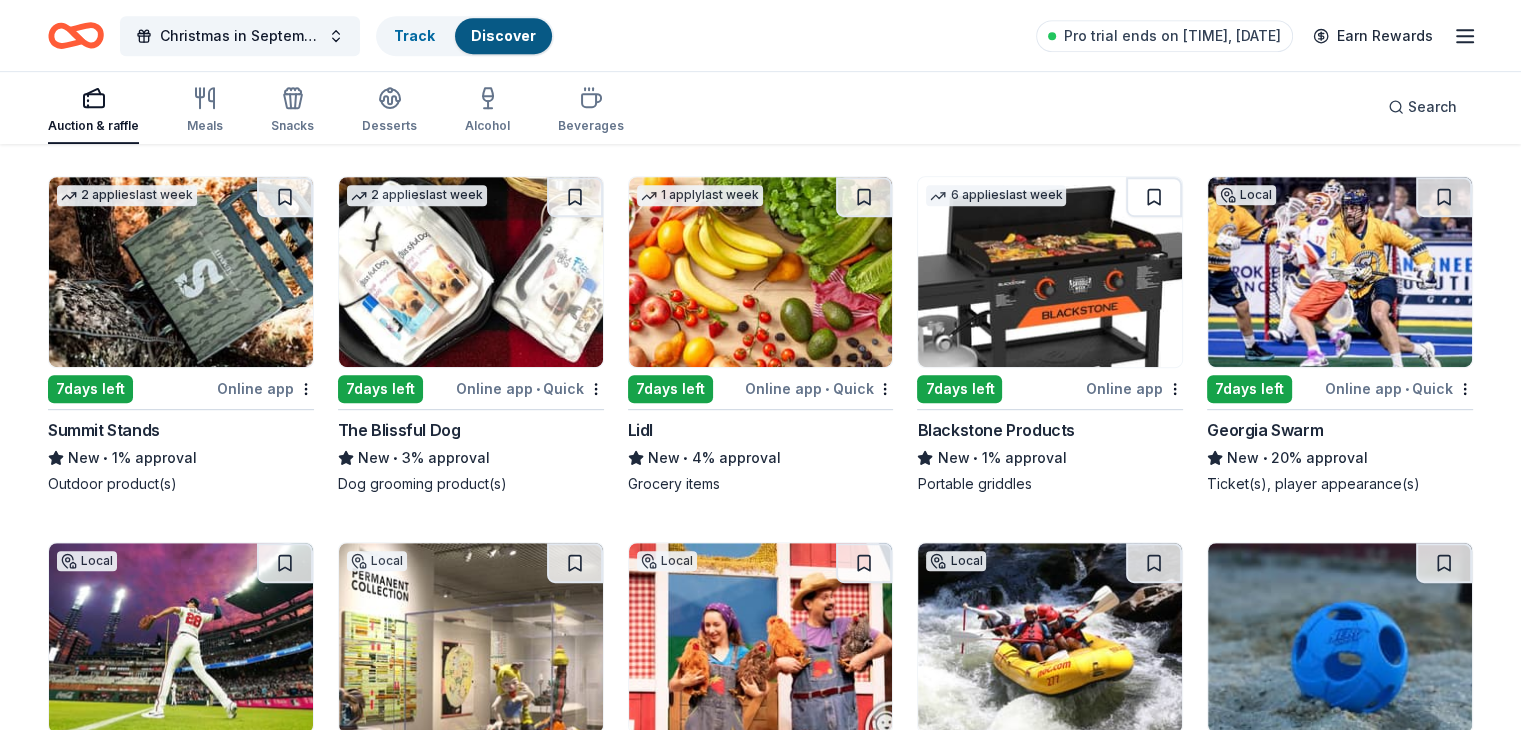 scroll, scrollTop: 1252, scrollLeft: 0, axis: vertical 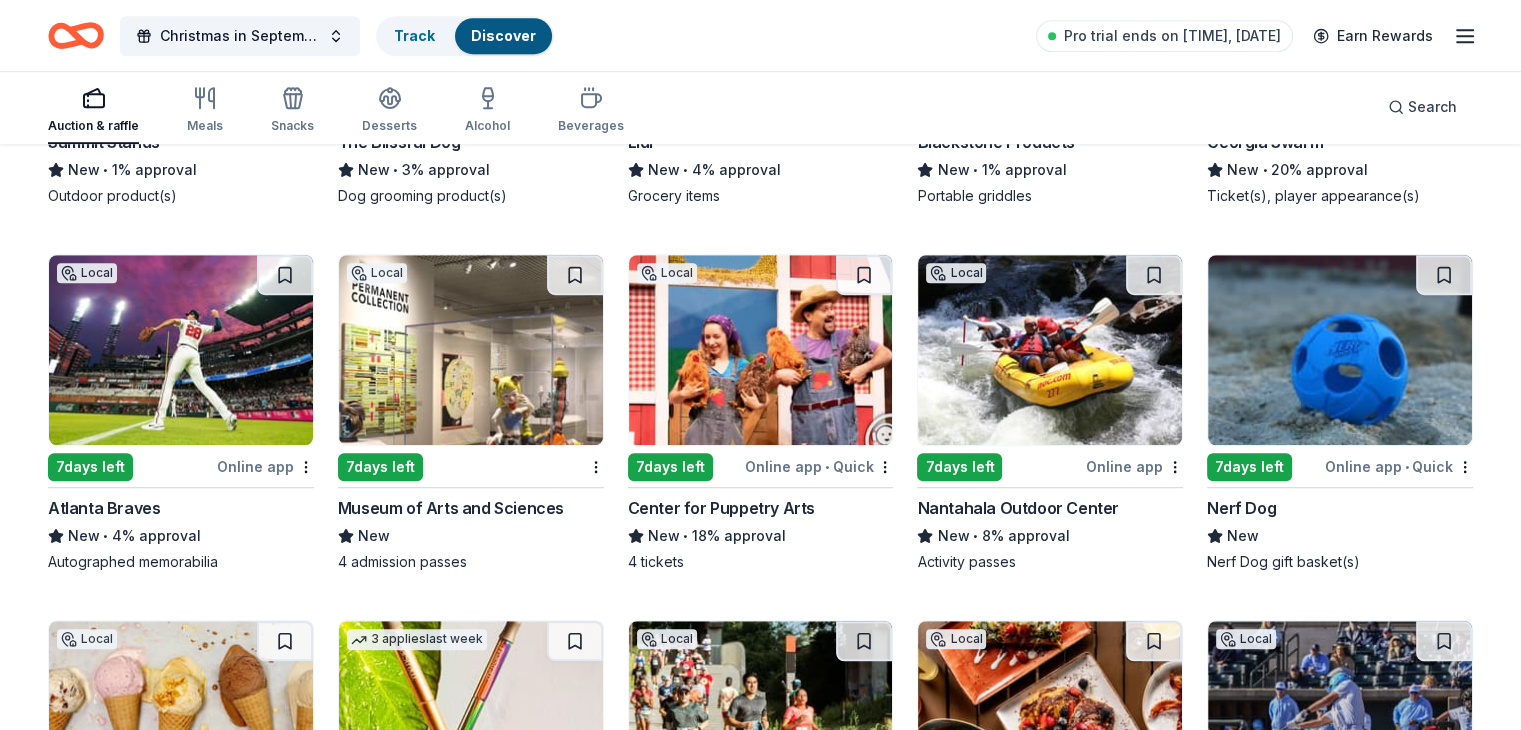 click on "Nantahala Outdoor Center" at bounding box center [1017, 508] 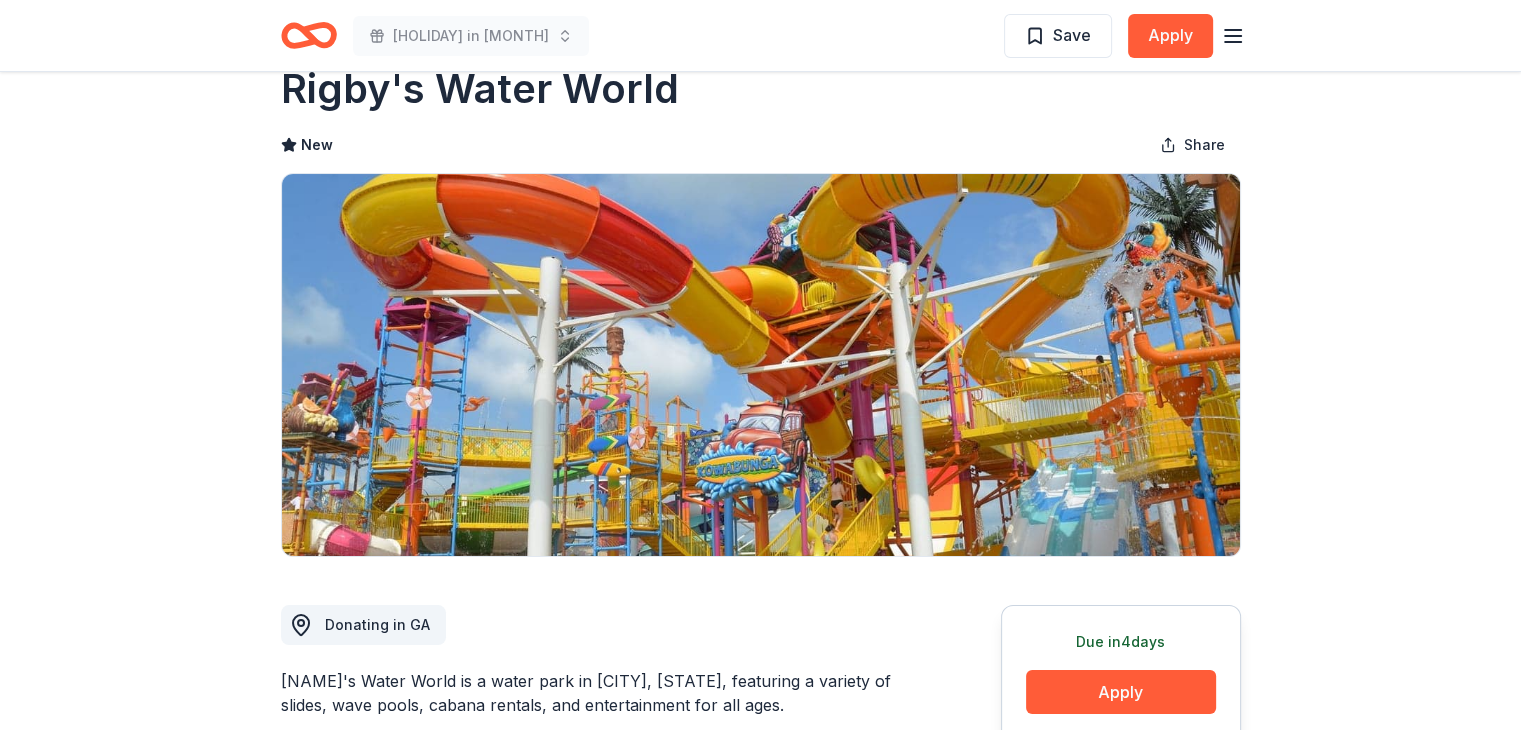 scroll, scrollTop: 0, scrollLeft: 0, axis: both 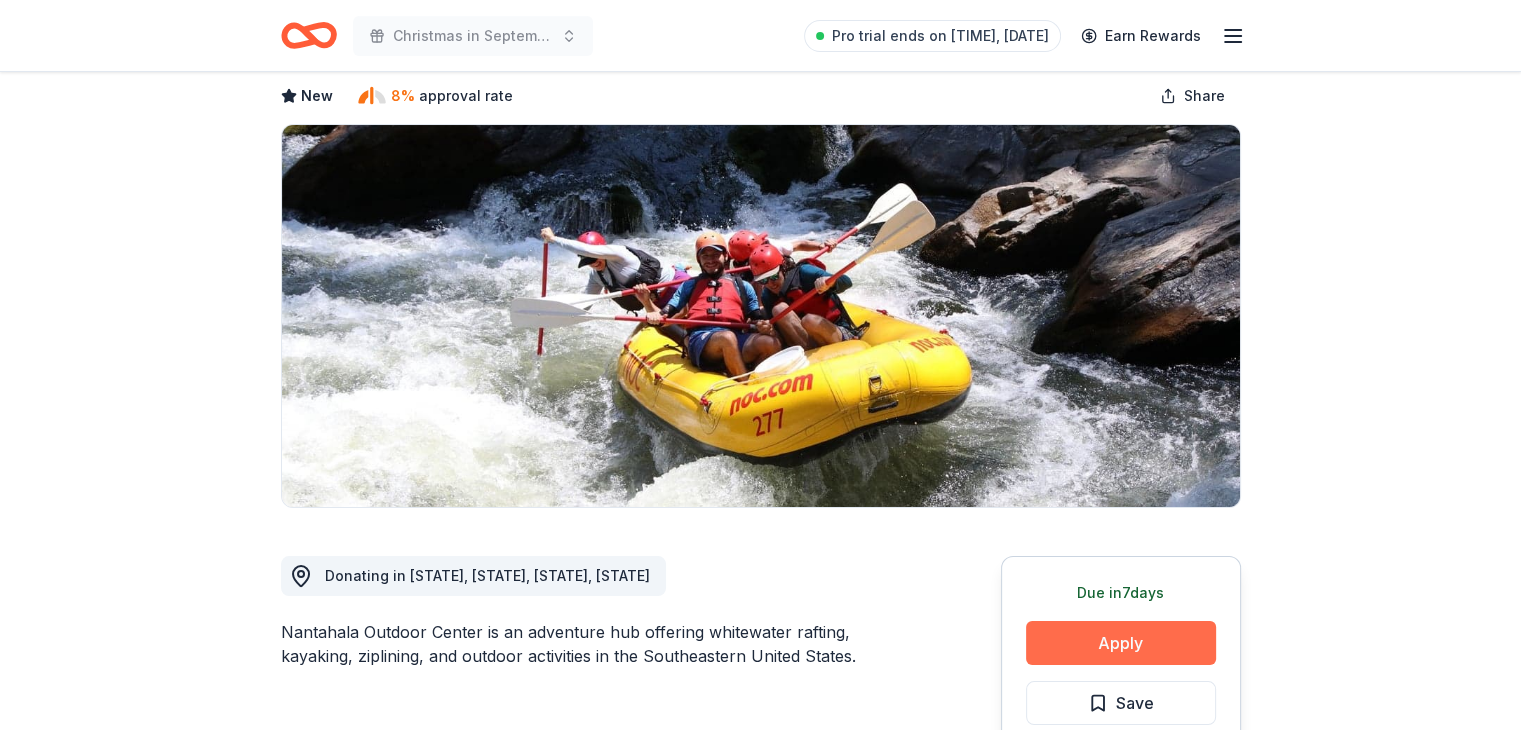 click on "Apply" at bounding box center (1121, 643) 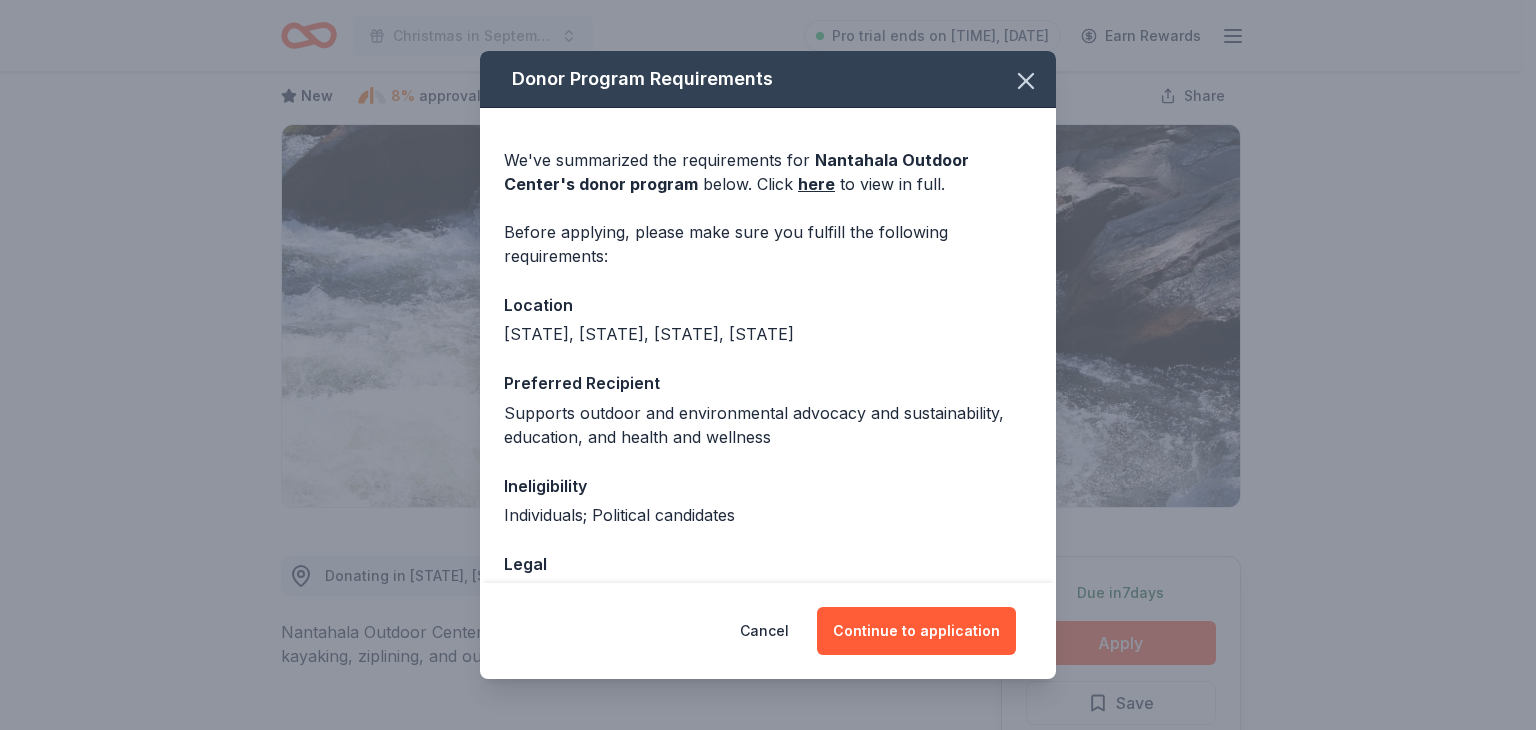 scroll, scrollTop: 128, scrollLeft: 0, axis: vertical 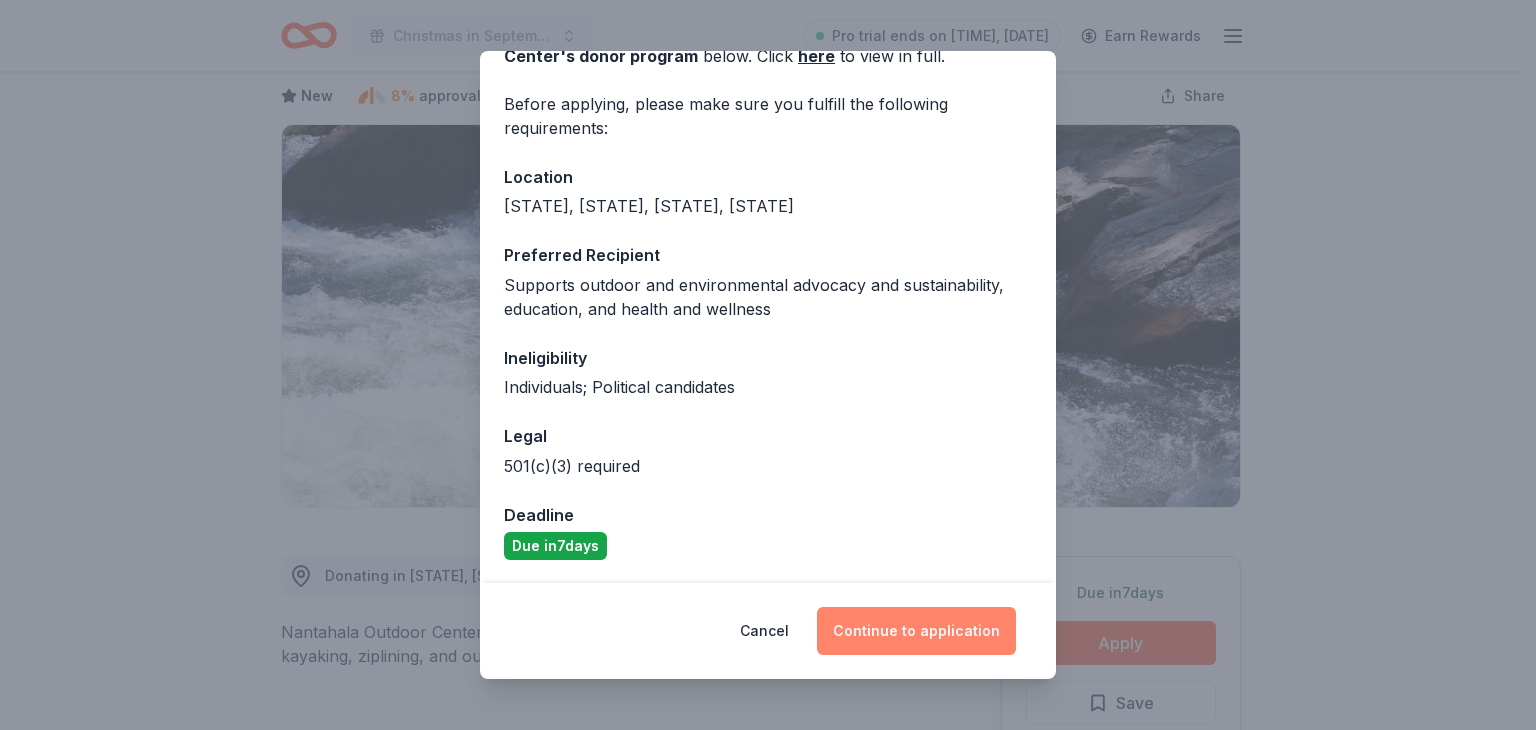click on "Continue to application" at bounding box center (916, 631) 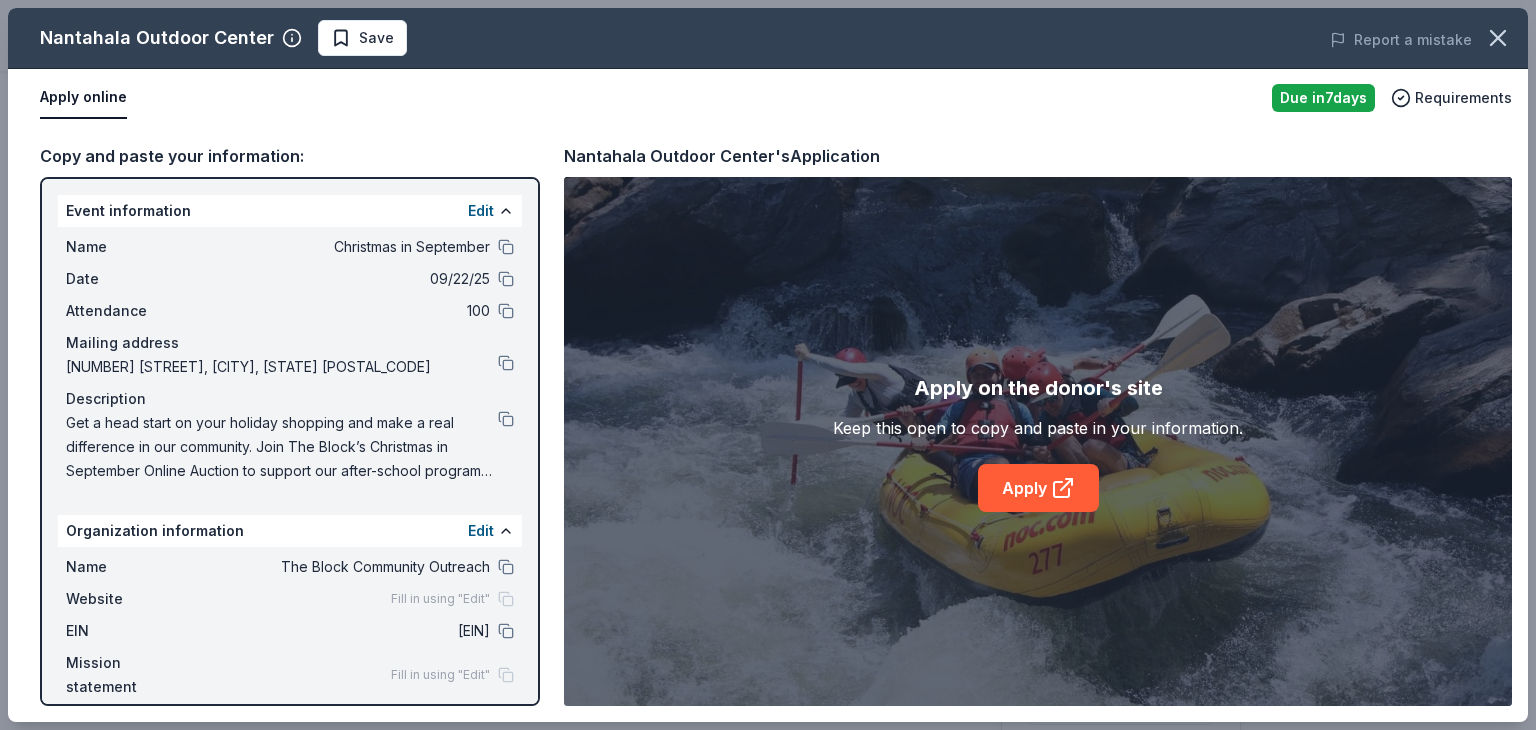 click on "Fill in using "Edit"" at bounding box center [440, 599] 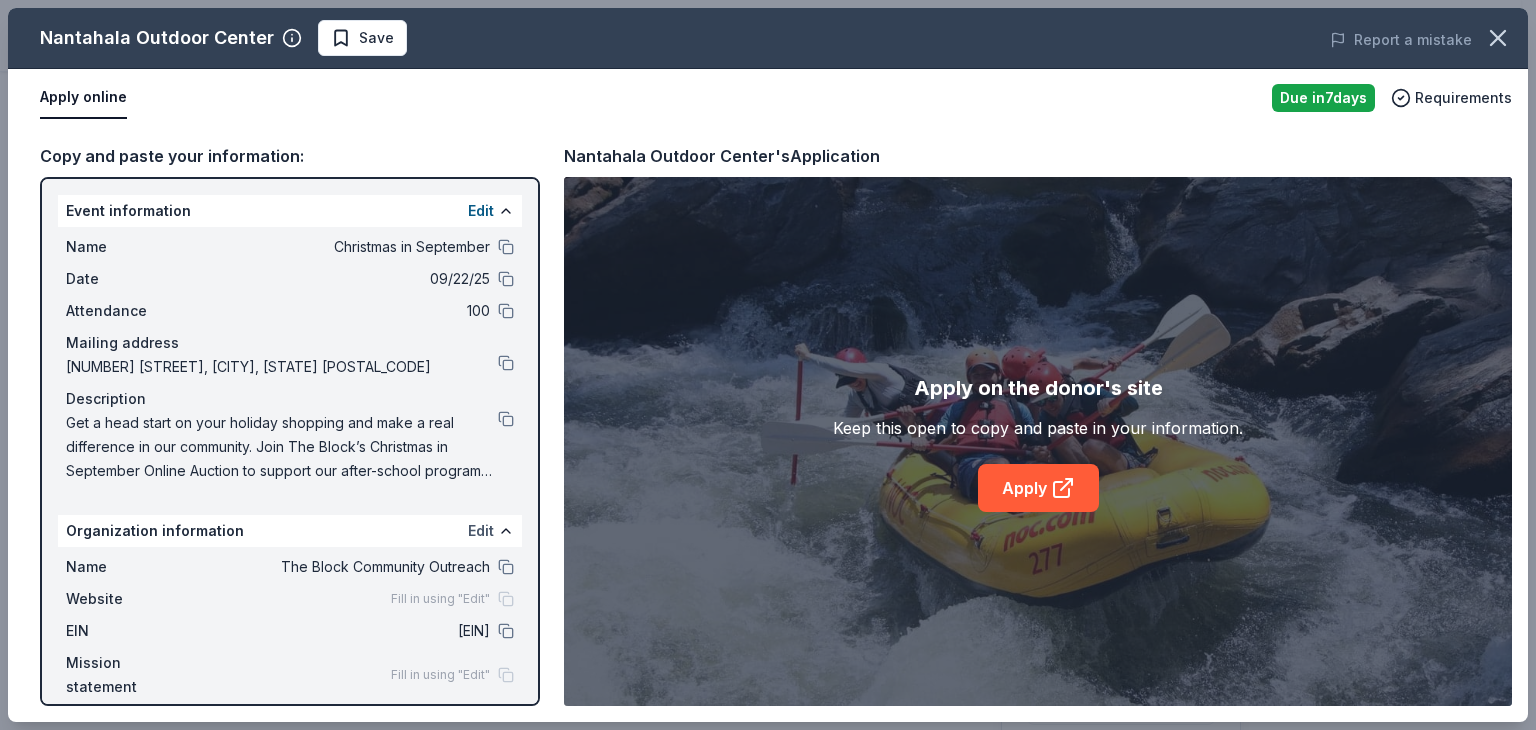 click on "Edit" at bounding box center (481, 531) 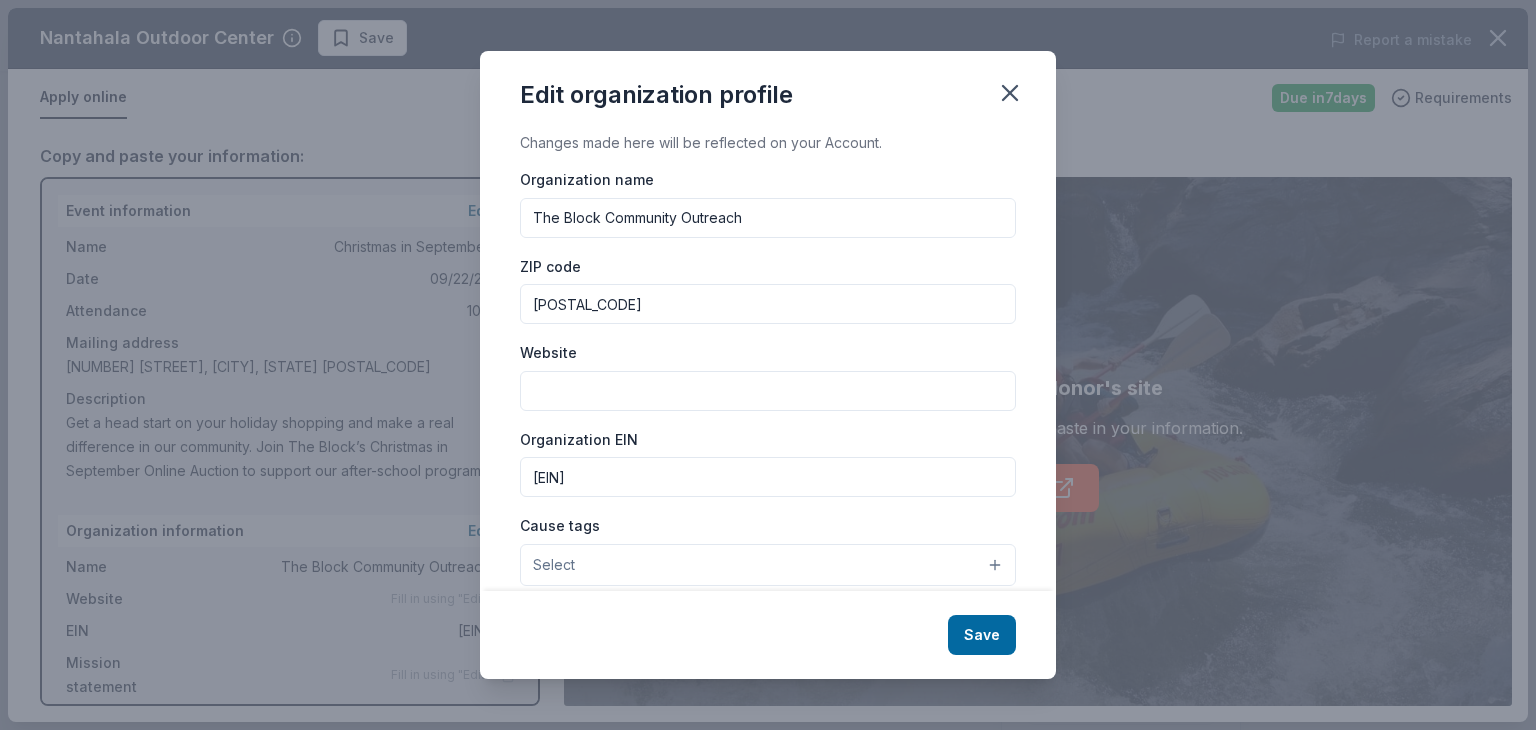 click on "Website" at bounding box center (768, 391) 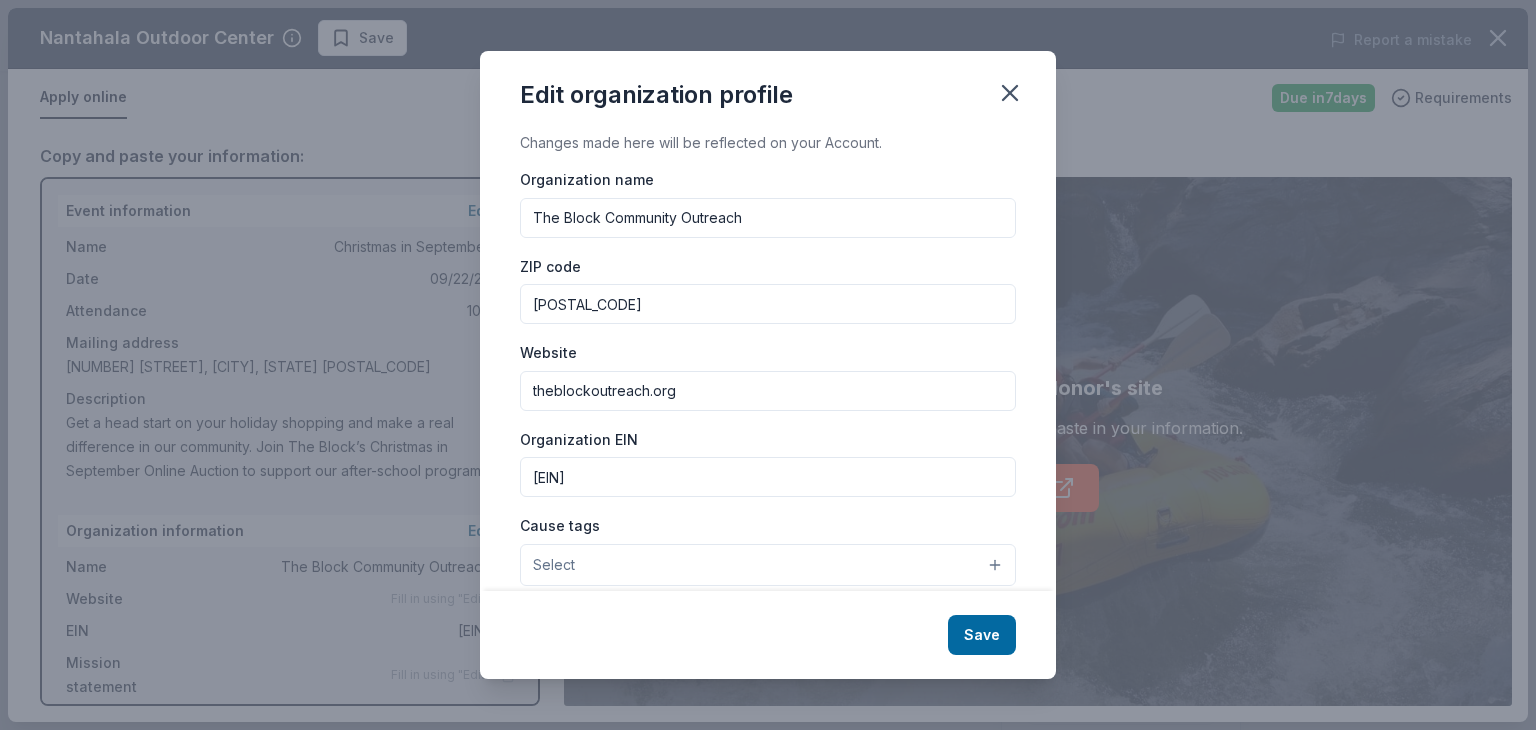 scroll, scrollTop: 100, scrollLeft: 0, axis: vertical 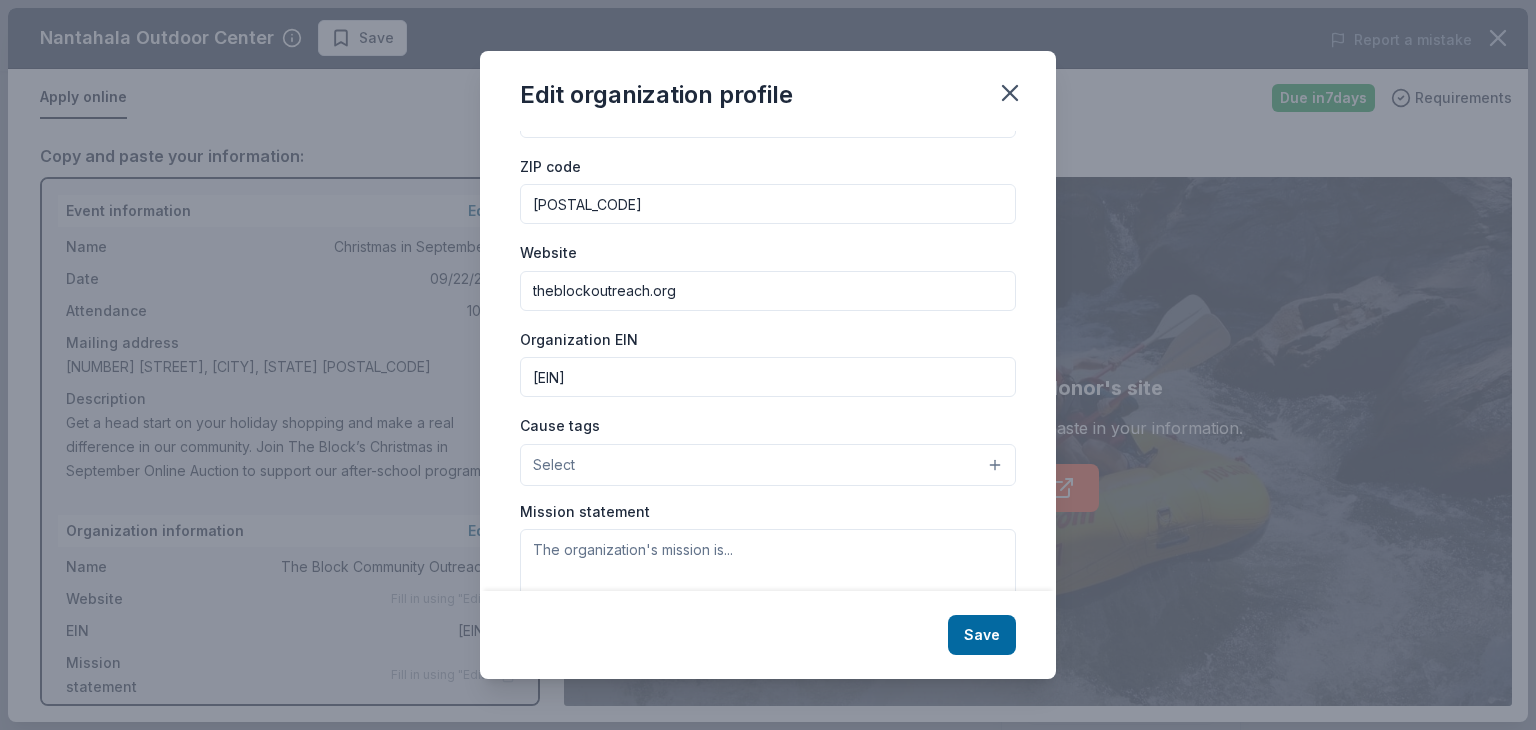 type on "theblockoutreach.org" 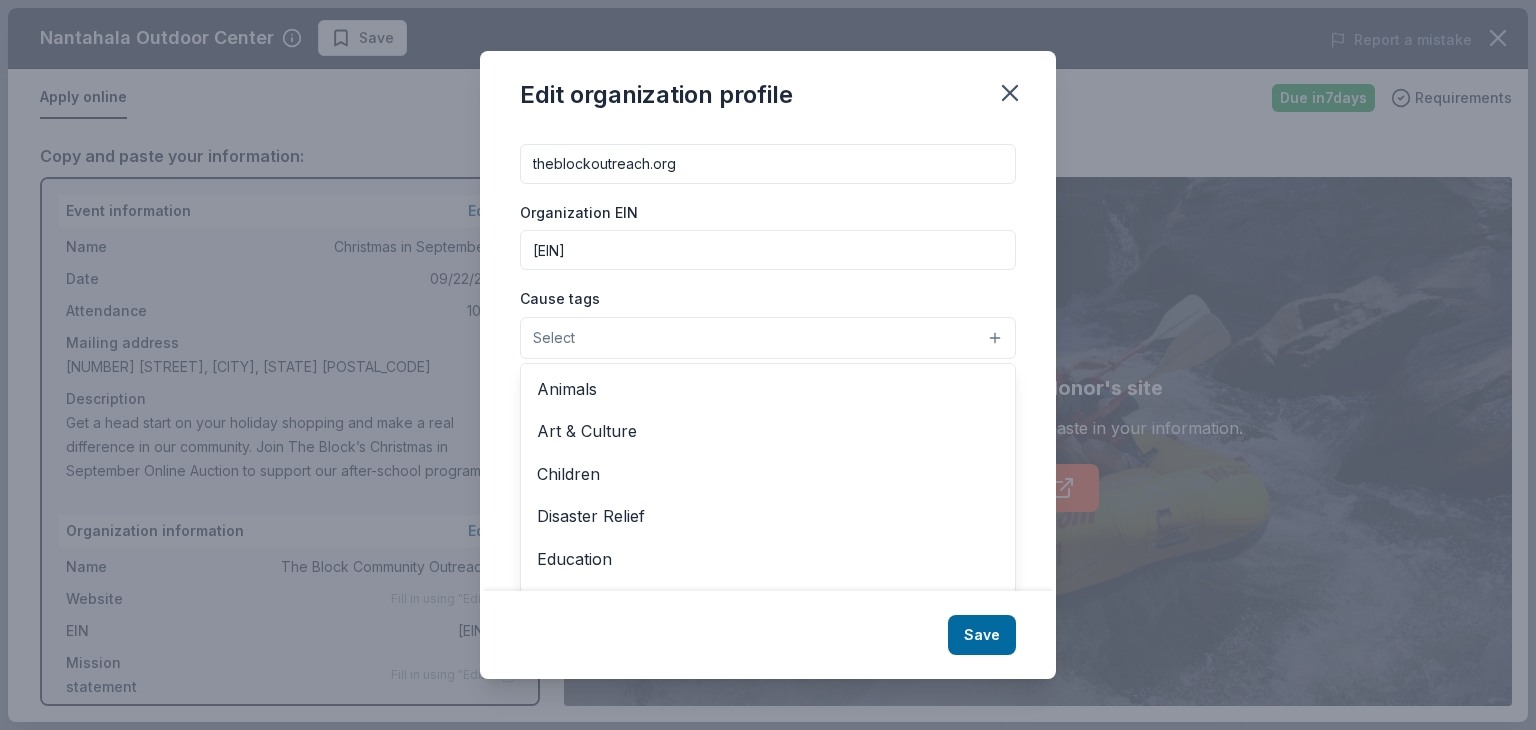 scroll, scrollTop: 240, scrollLeft: 0, axis: vertical 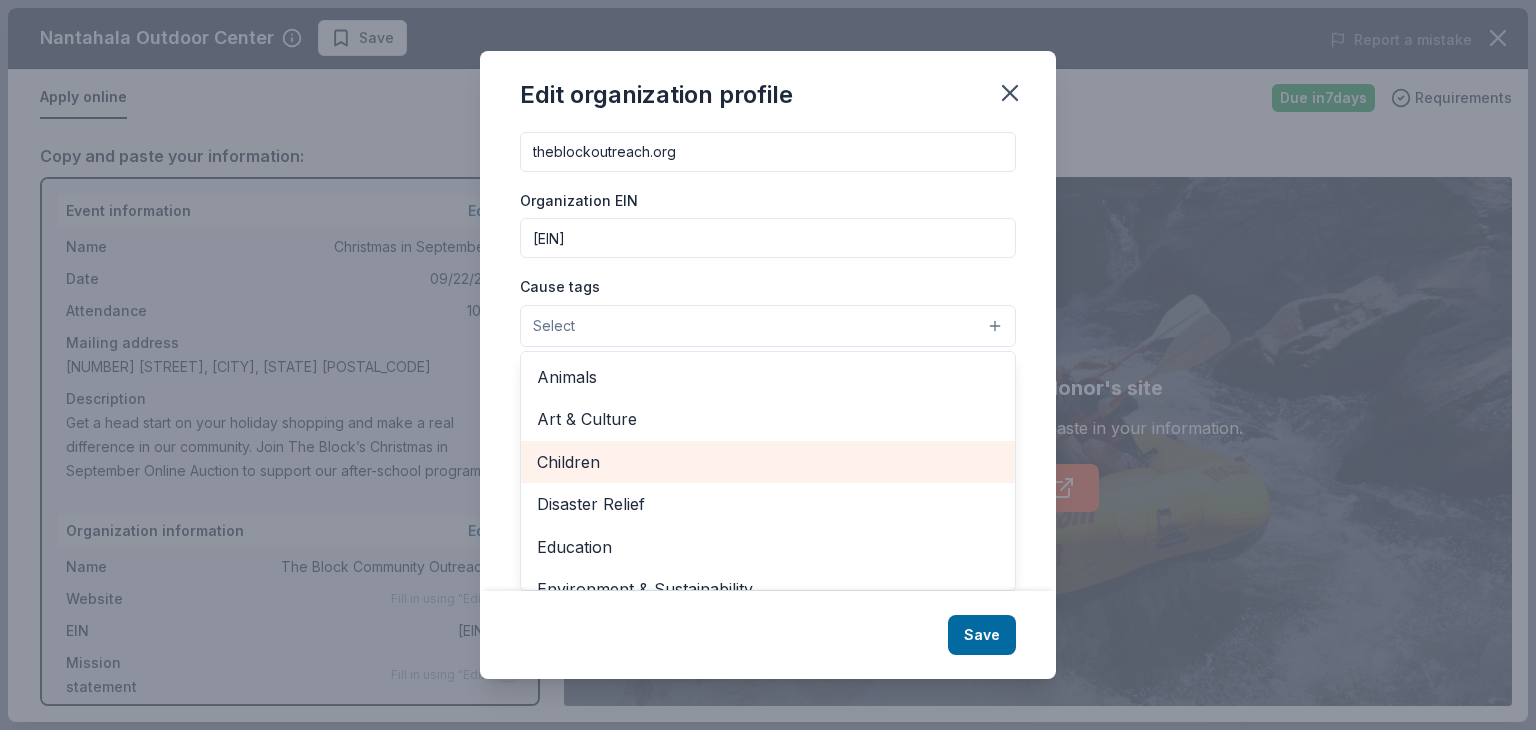 click on "Children" at bounding box center (768, 462) 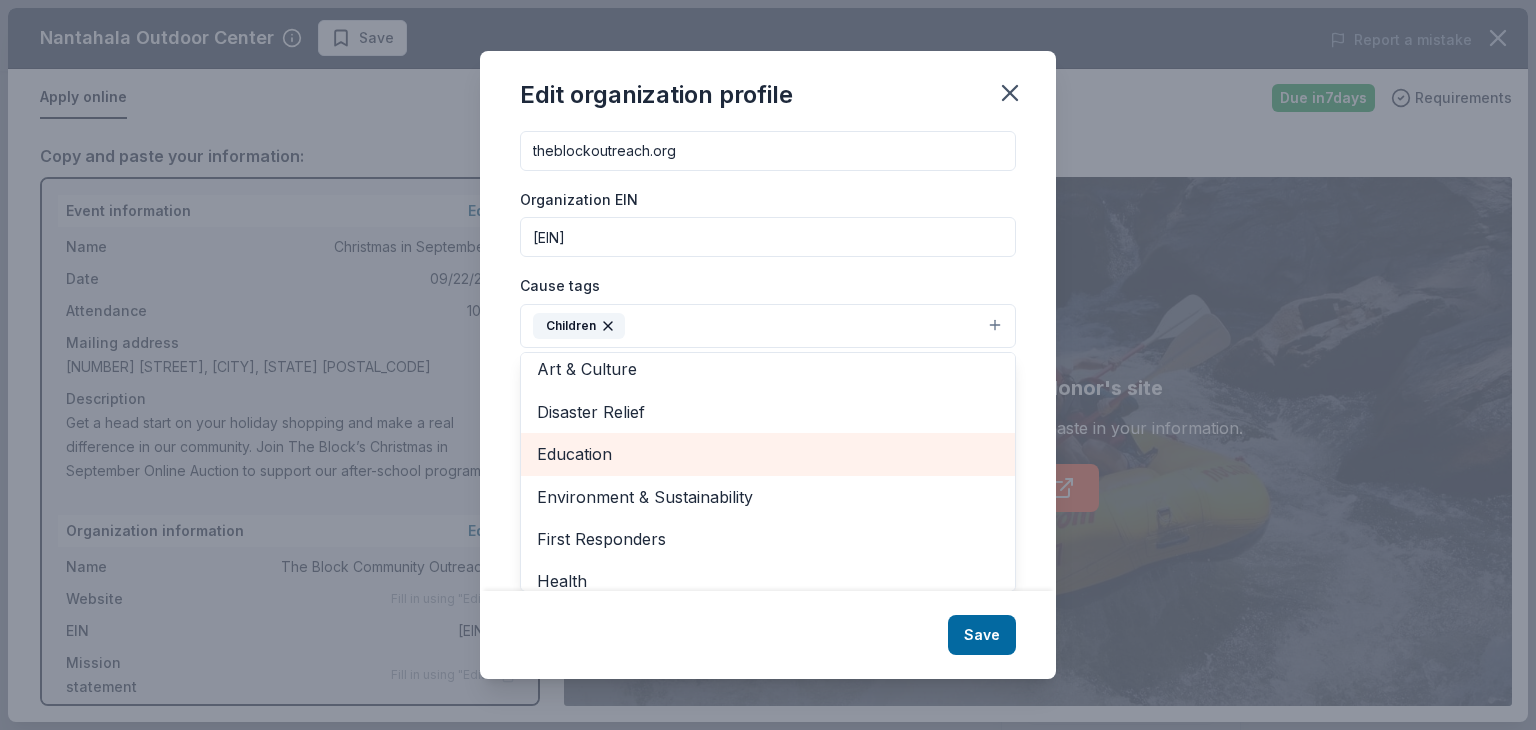 scroll, scrollTop: 100, scrollLeft: 0, axis: vertical 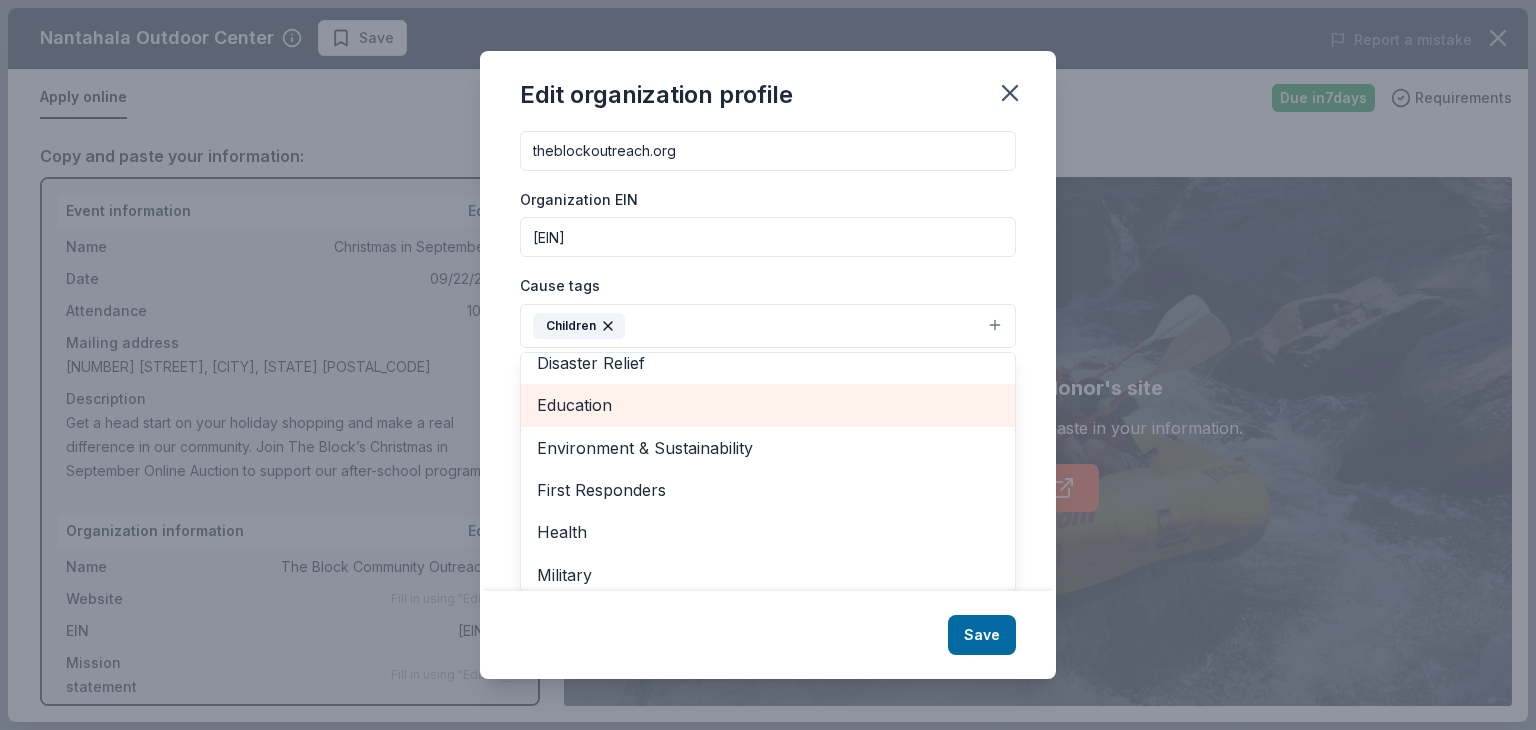 click on "Education" at bounding box center [768, 405] 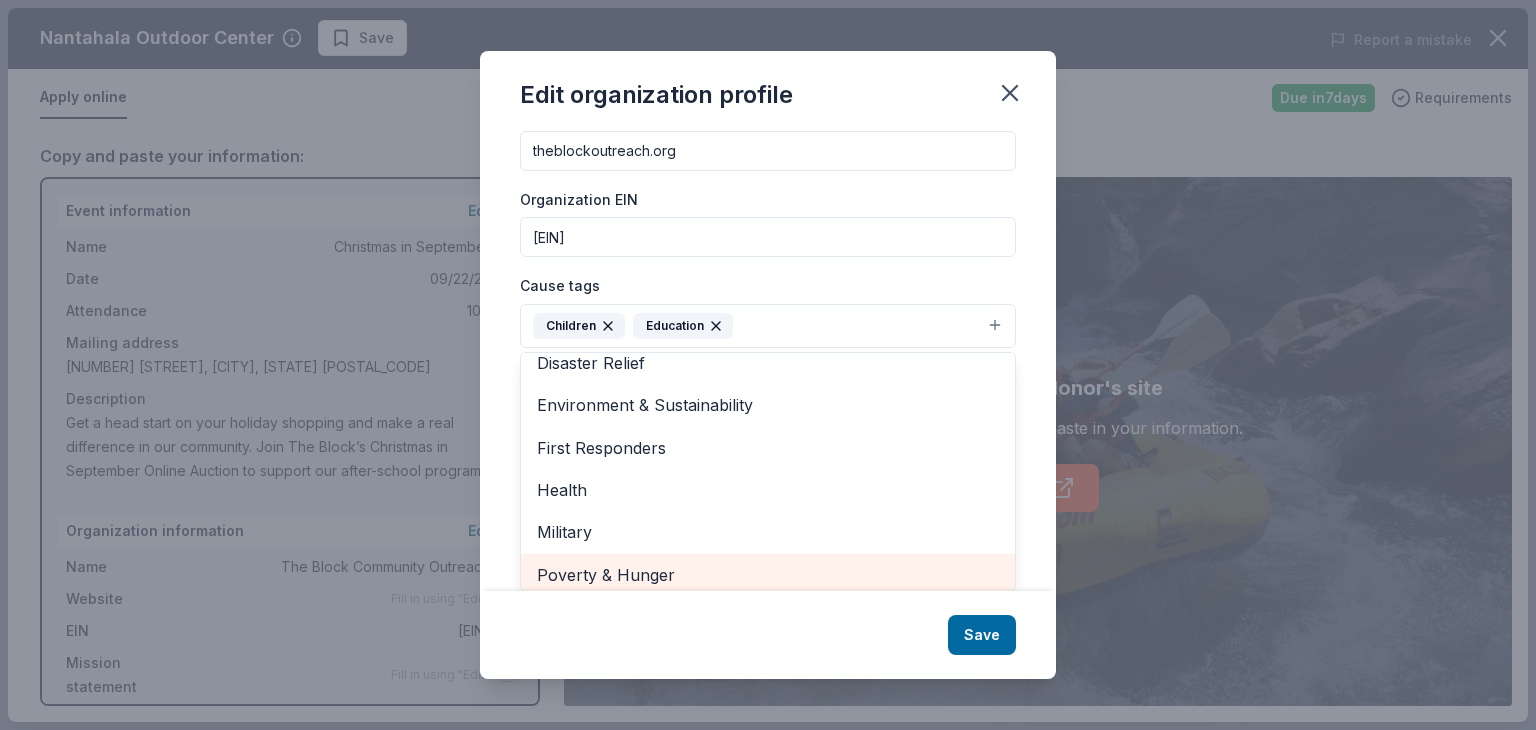 click on "Poverty & Hunger" at bounding box center [768, 575] 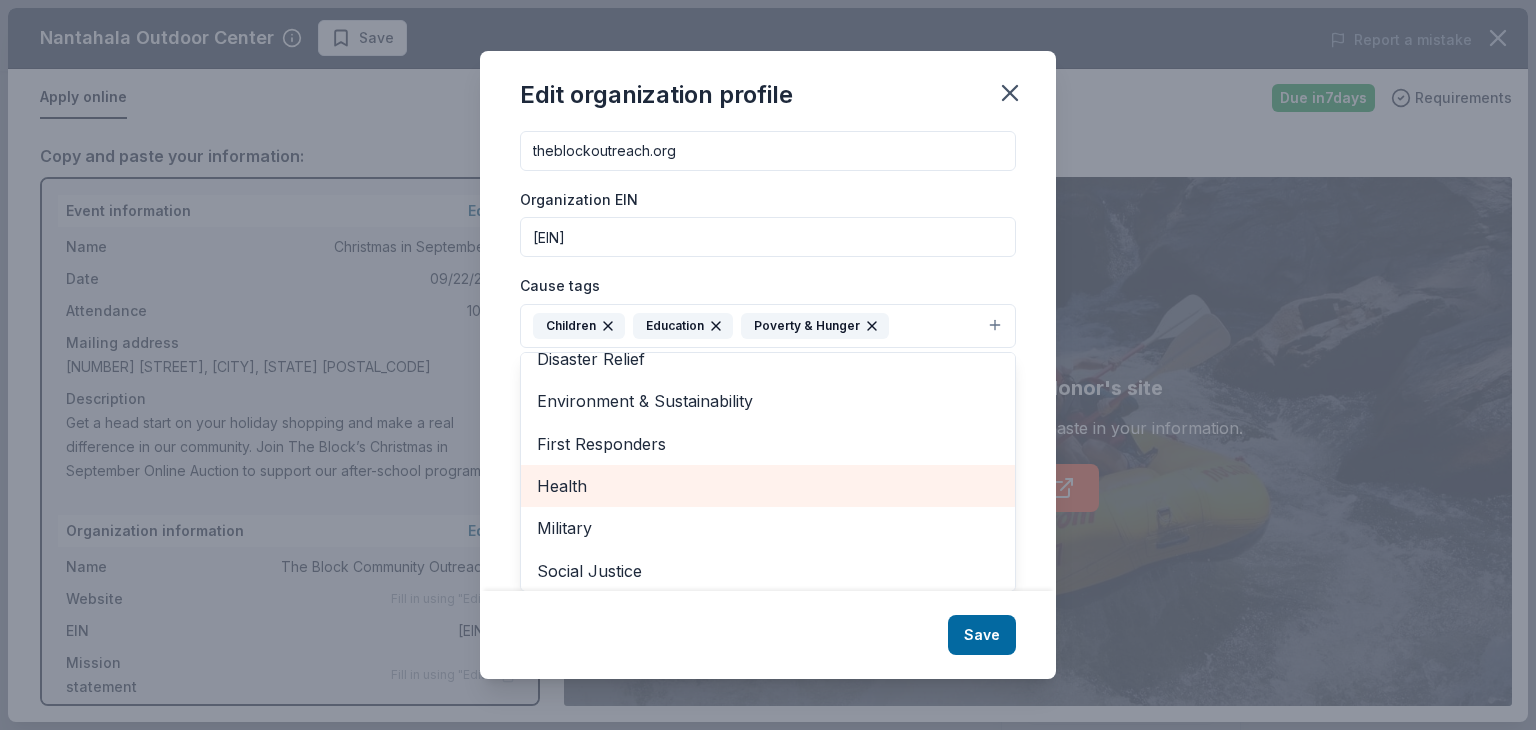 scroll, scrollTop: 151, scrollLeft: 0, axis: vertical 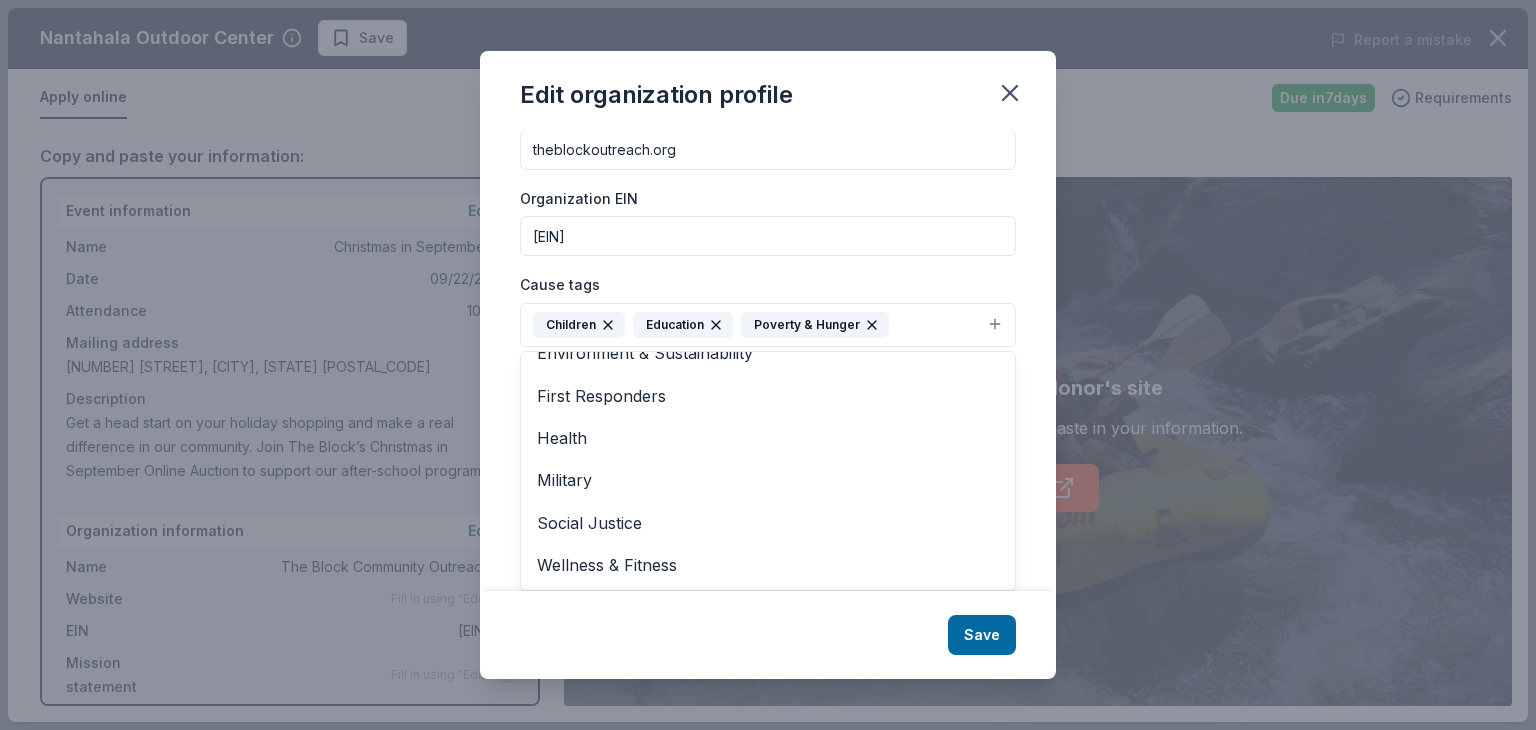 click on "Changes made here will be reflected on your Account. Organization name The Block Community Outreach ZIP code 30518 Website theblockoutreach.org Organization EIN 87-2141002 Cause tags Children Education Poverty & Hunger Animals Art & Culture Disaster Relief Environment & Sustainability First Responders Health Military Social Justice Wellness & Fitness Mission statement" at bounding box center [768, 361] 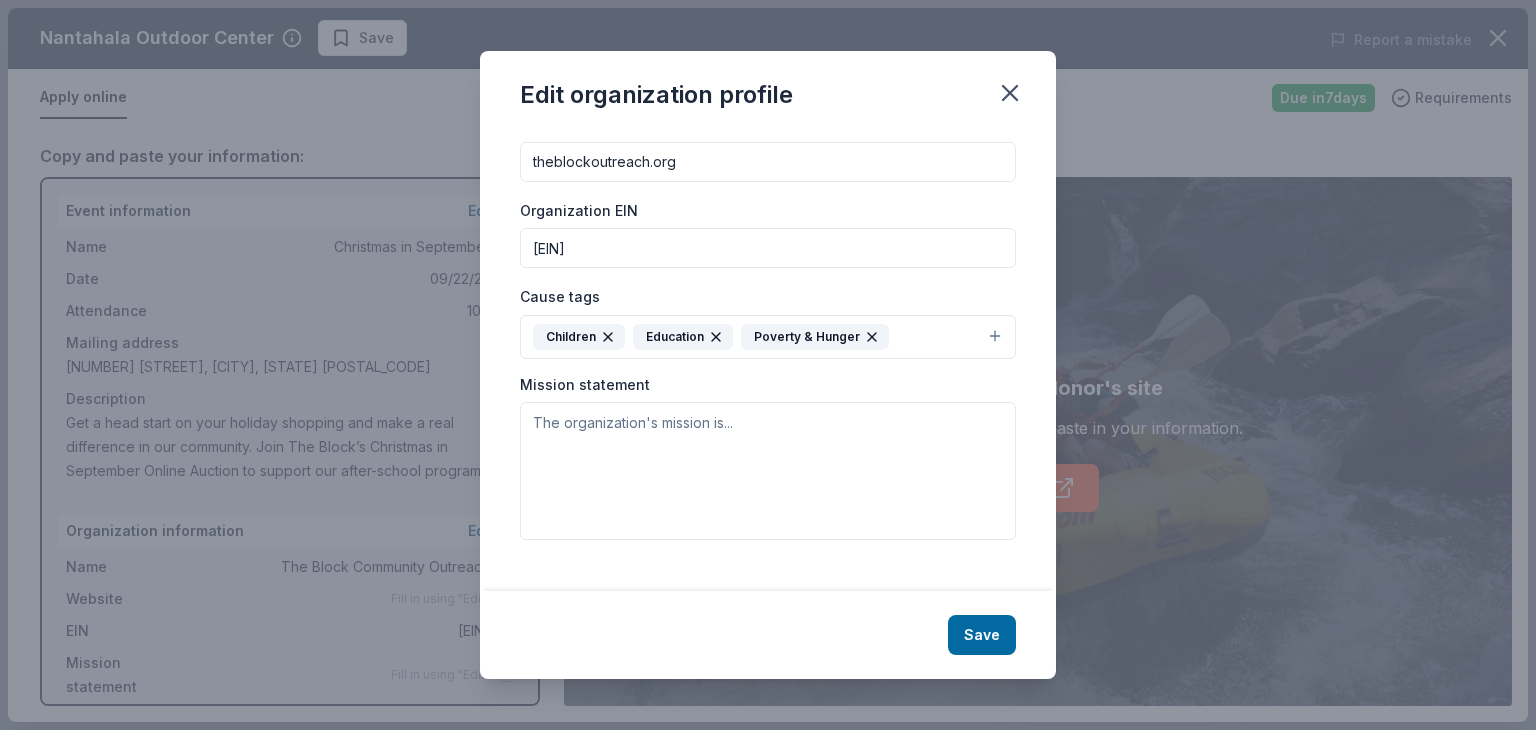 scroll, scrollTop: 210, scrollLeft: 0, axis: vertical 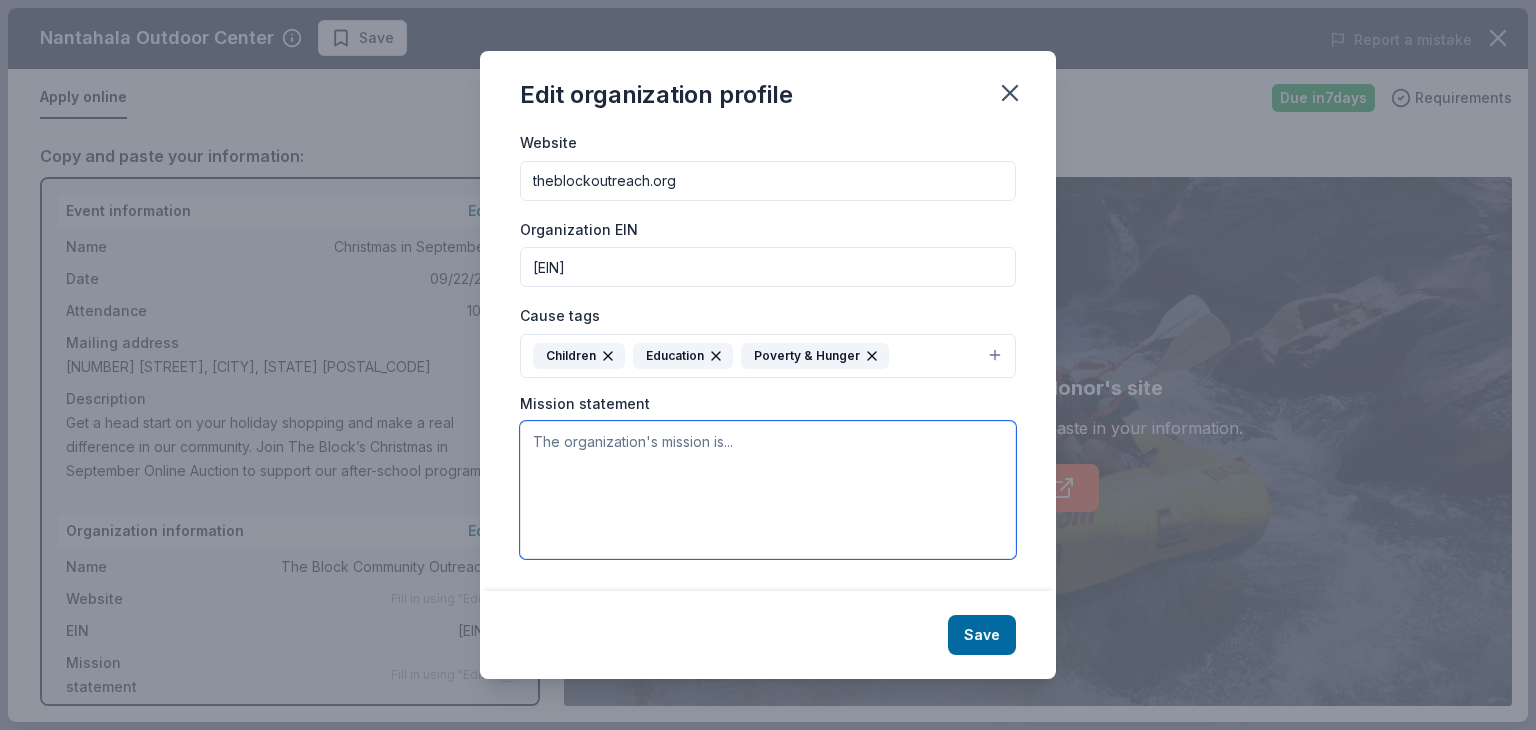 click at bounding box center [768, 490] 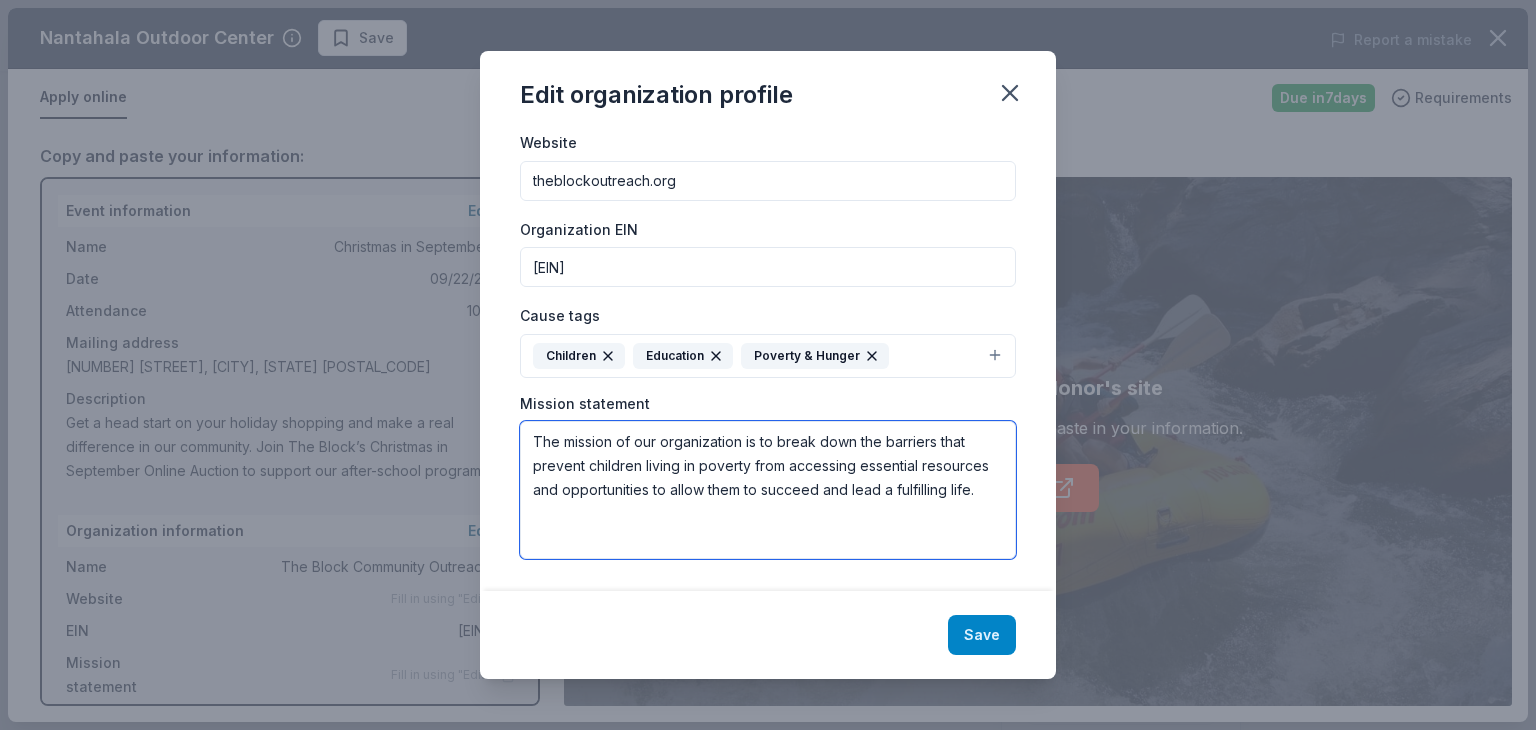 type on "The mission of our organization is to break down the barriers that prevent children living in poverty from accessing essential resources and opportunities to allow them to succeed and lead a fulfilling life." 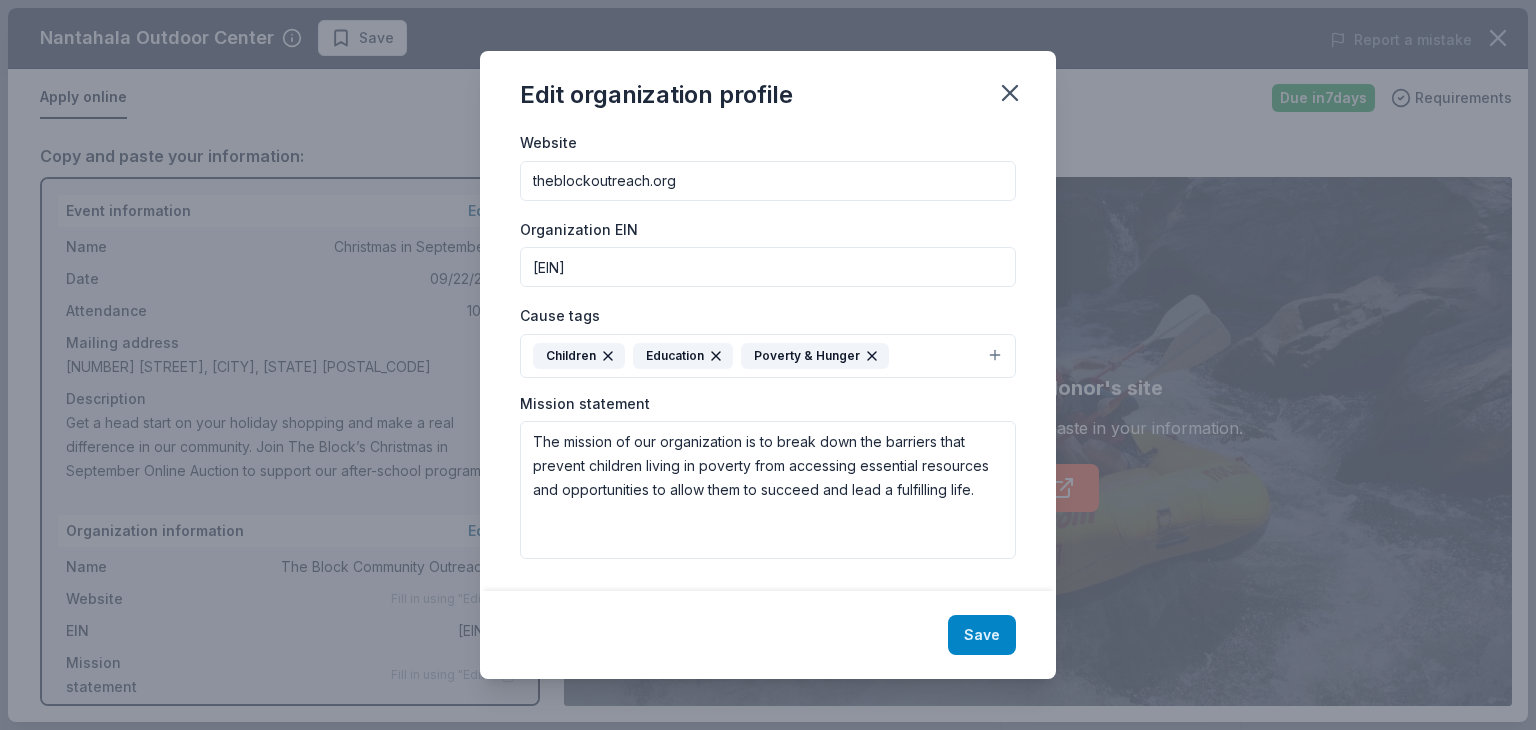 click on "Save" at bounding box center (982, 635) 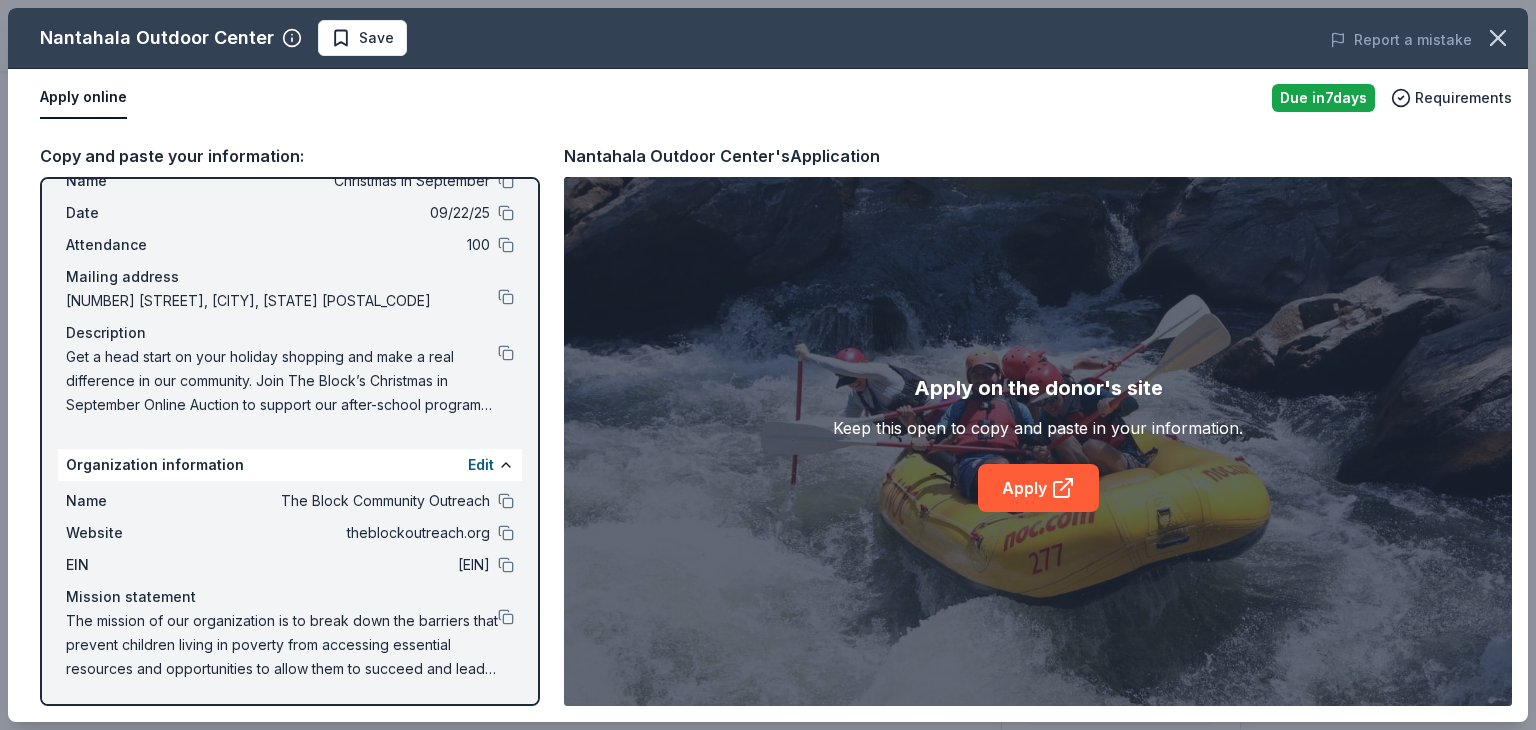 scroll, scrollTop: 0, scrollLeft: 0, axis: both 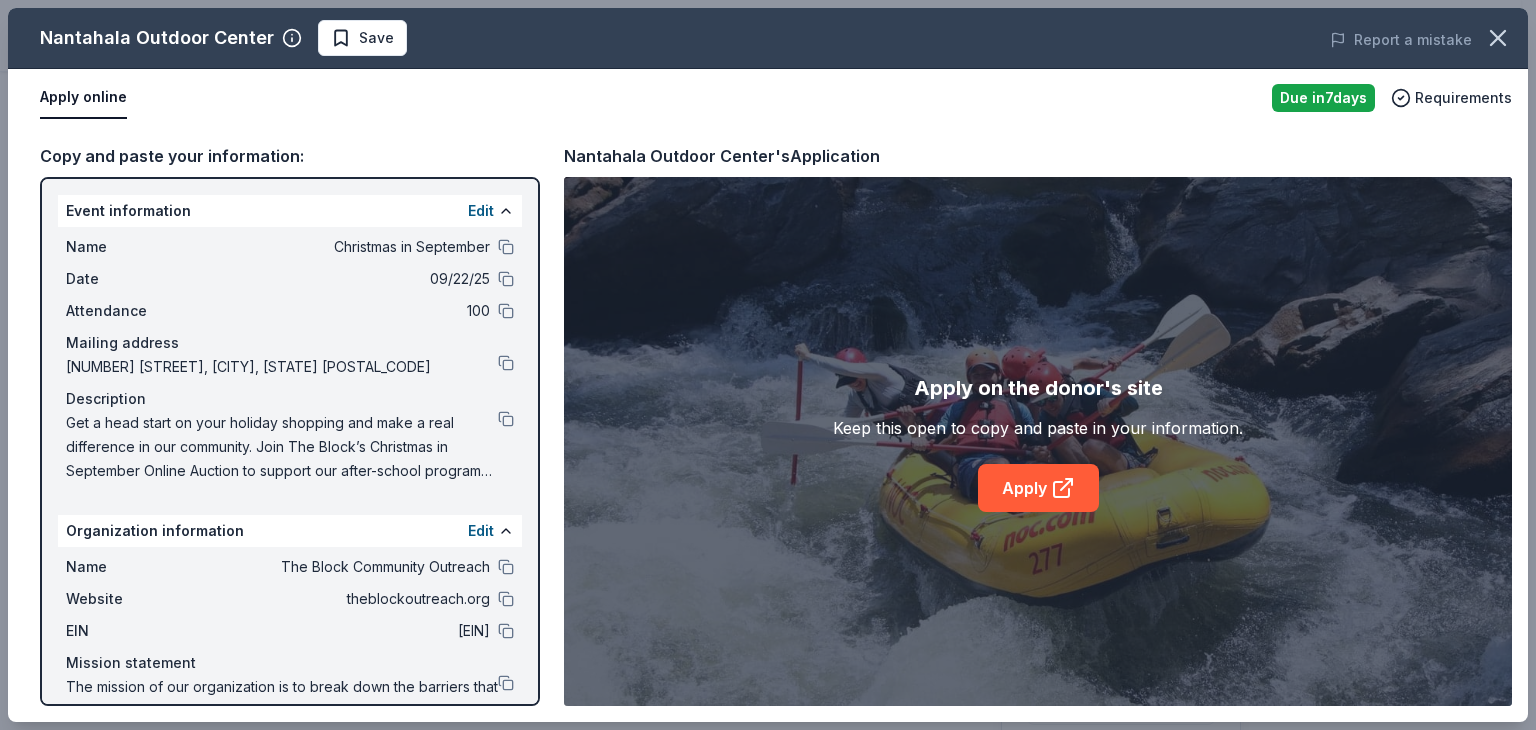 click on "Apply online" at bounding box center [83, 98] 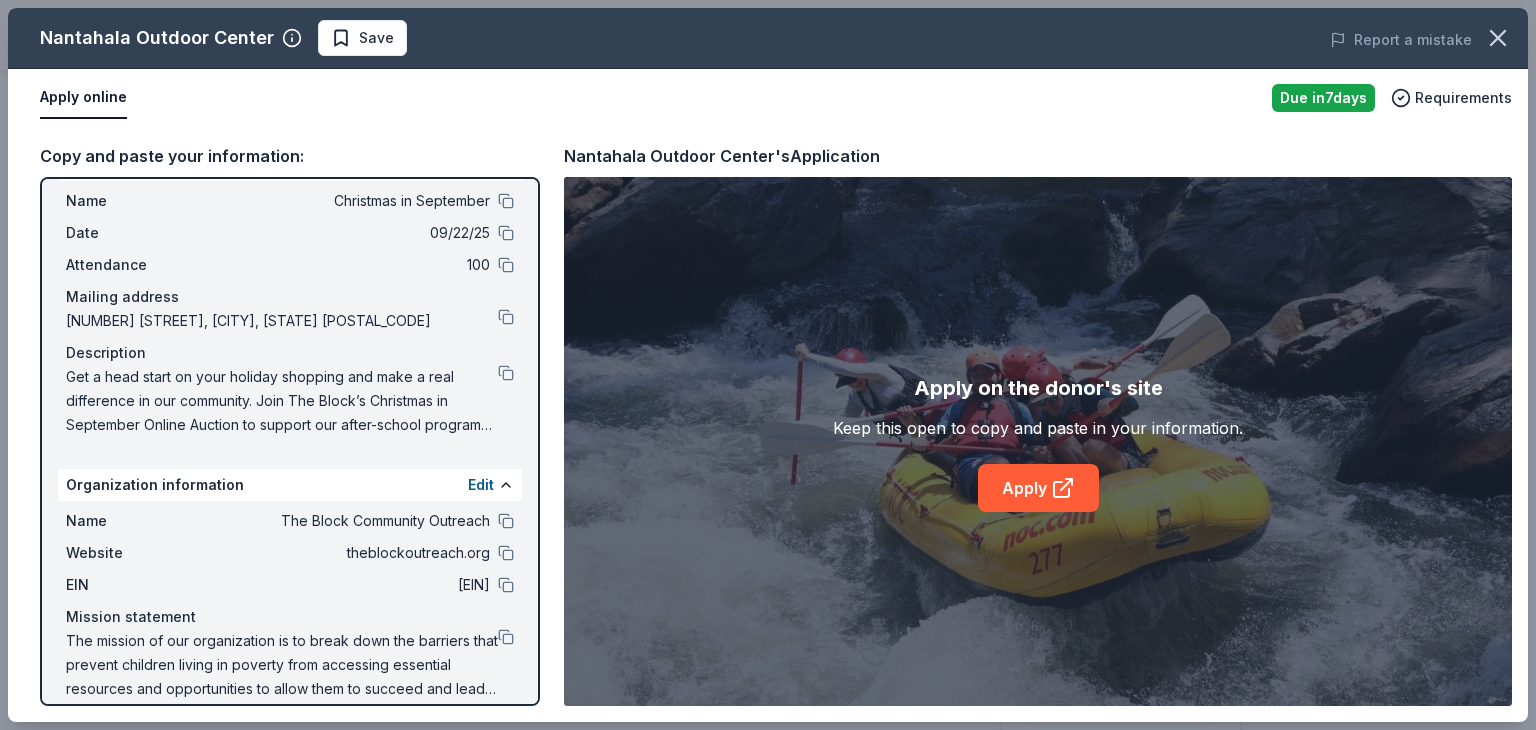 scroll, scrollTop: 66, scrollLeft: 0, axis: vertical 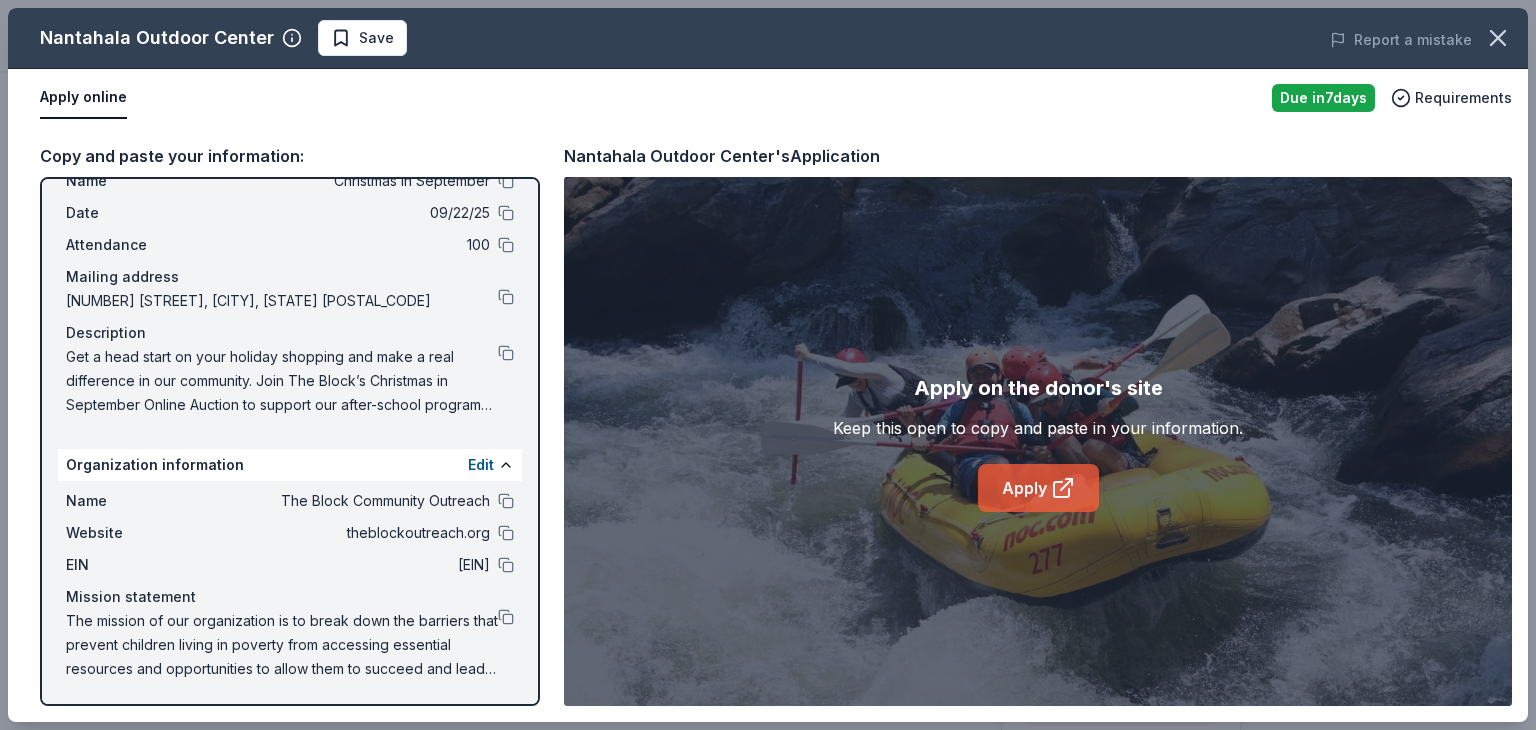 click on "Apply" at bounding box center (1038, 488) 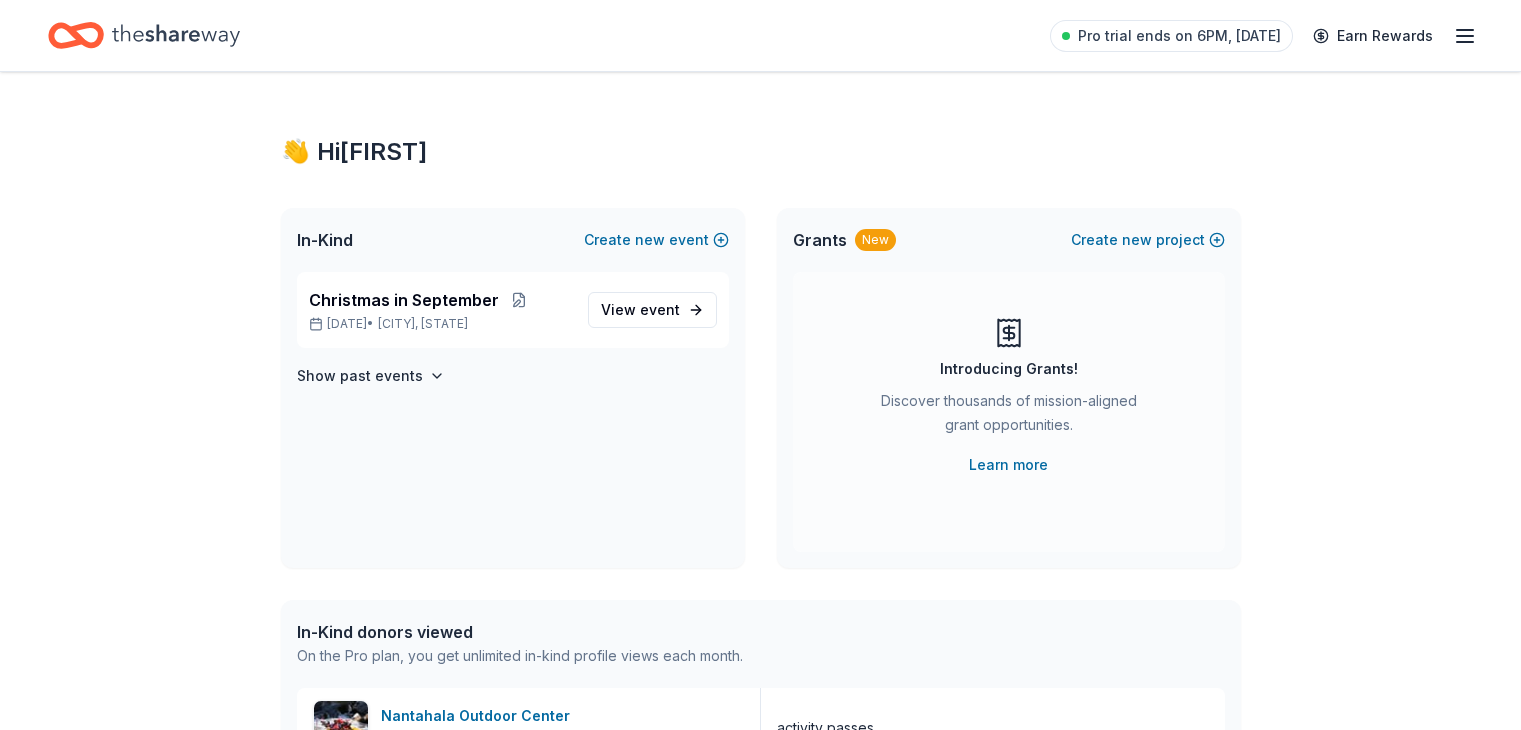 scroll, scrollTop: 0, scrollLeft: 0, axis: both 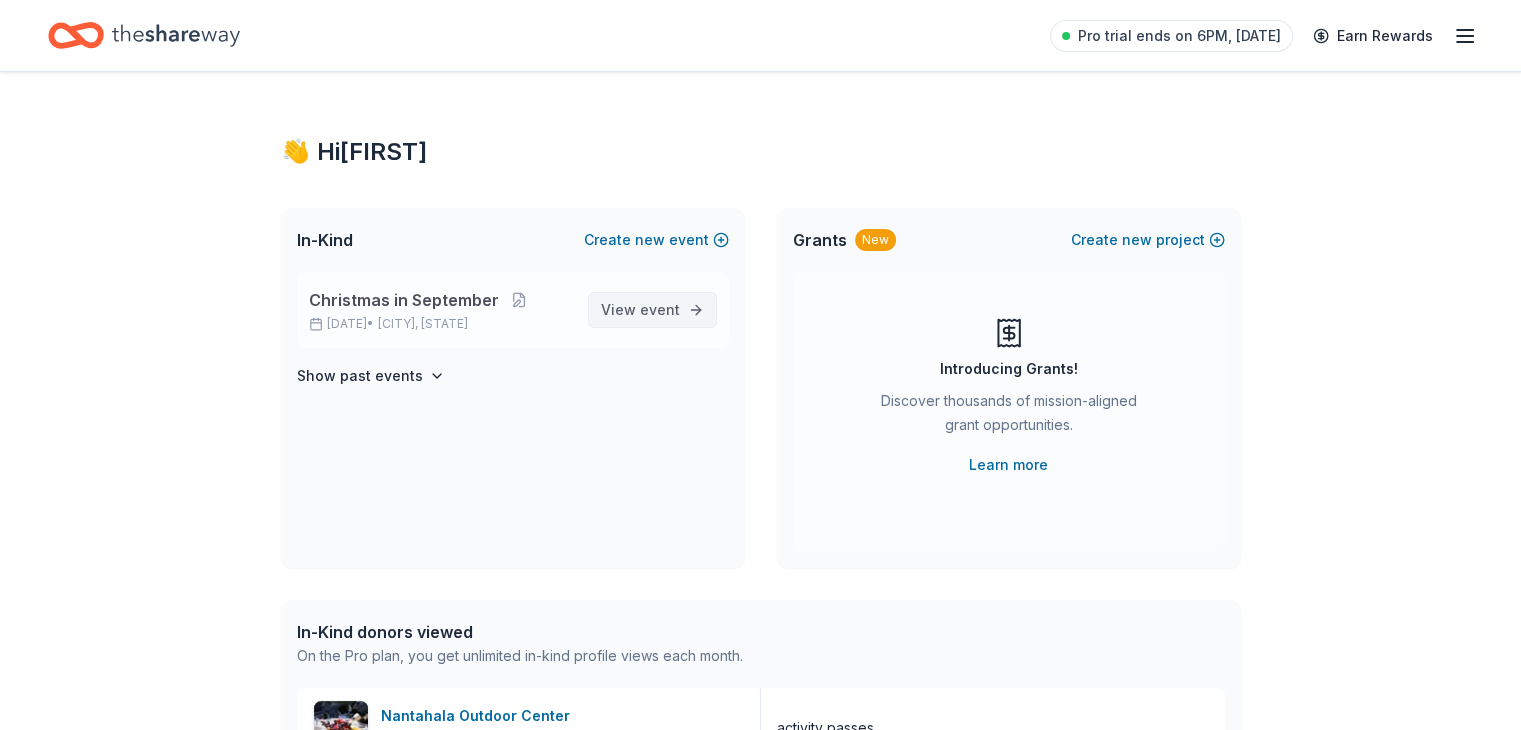click on "View   event" at bounding box center (652, 310) 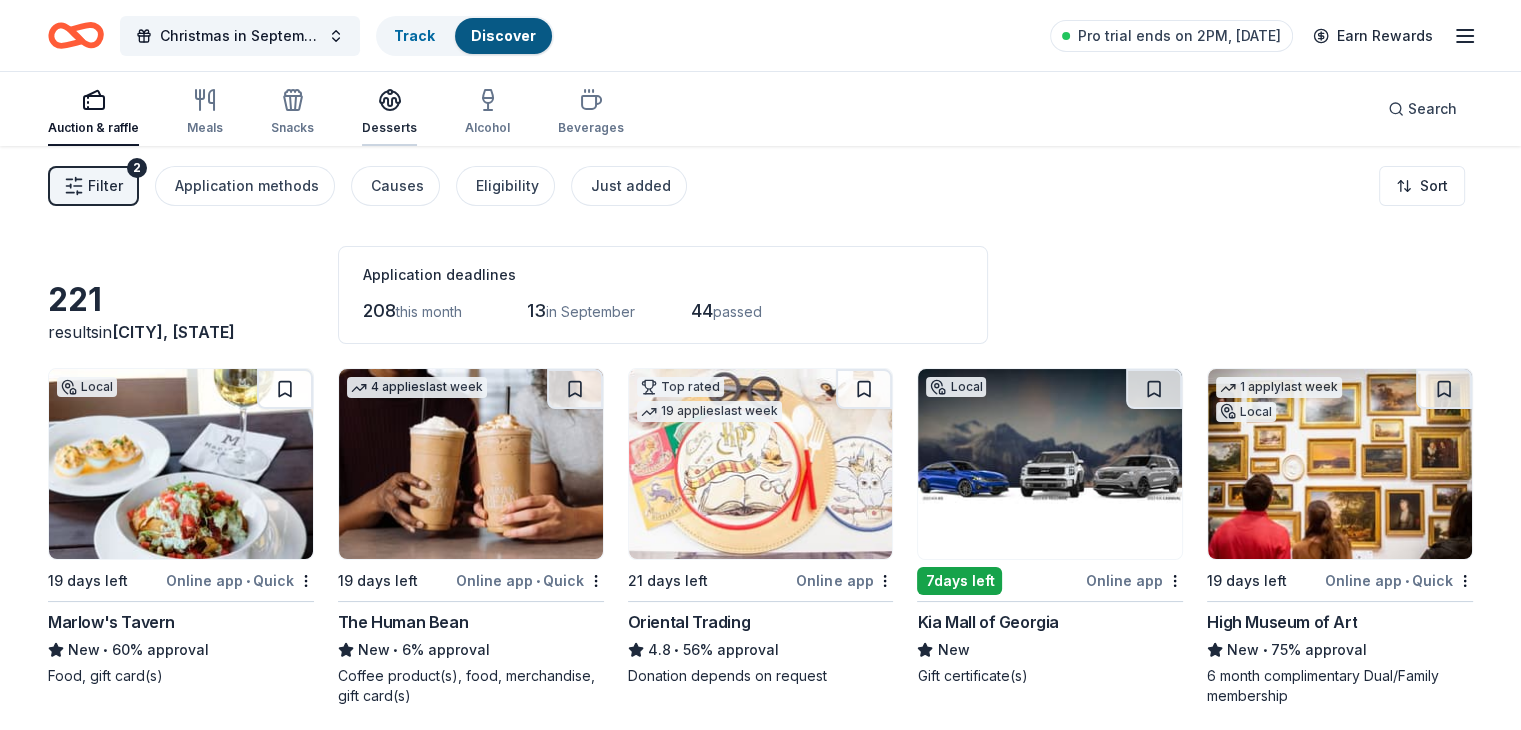 click 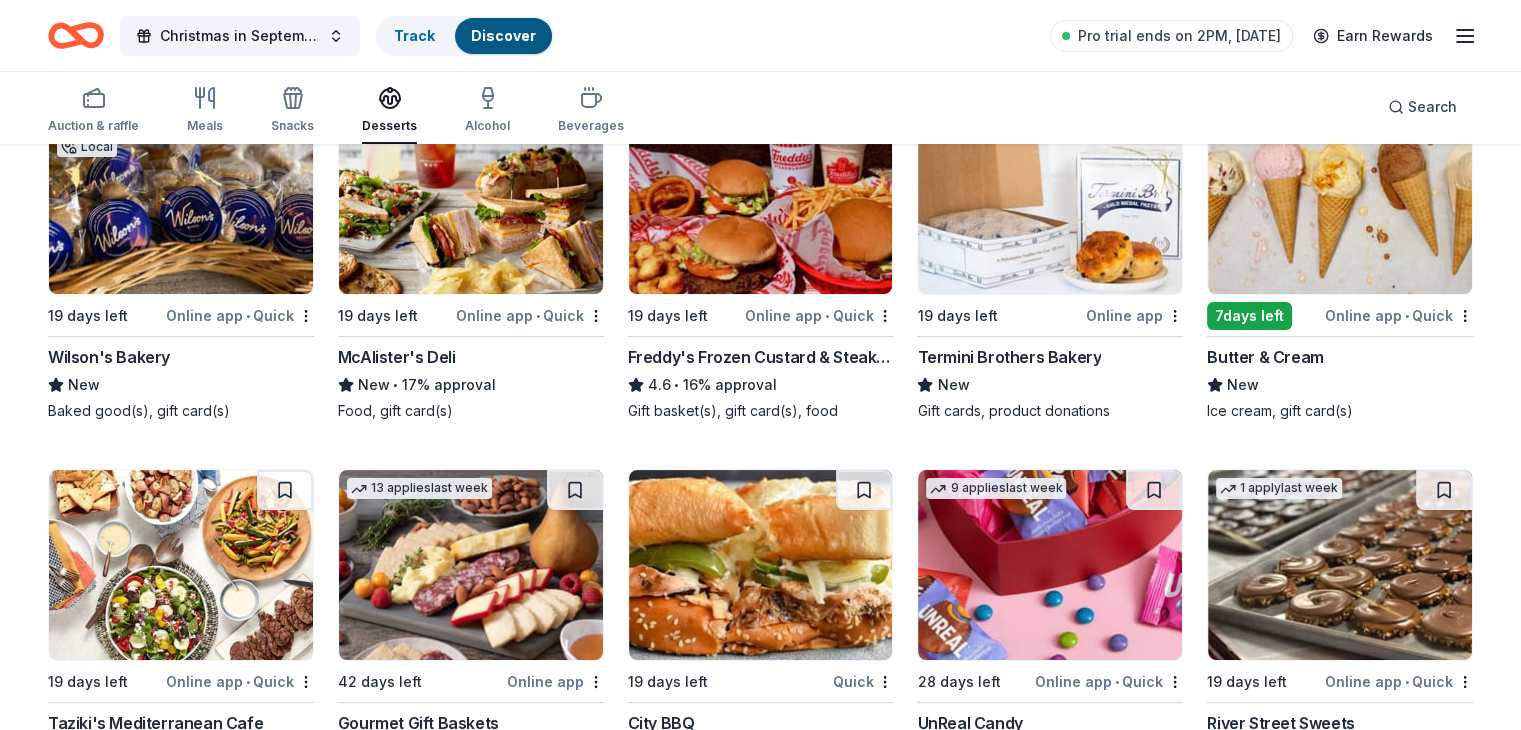 scroll, scrollTop: 300, scrollLeft: 0, axis: vertical 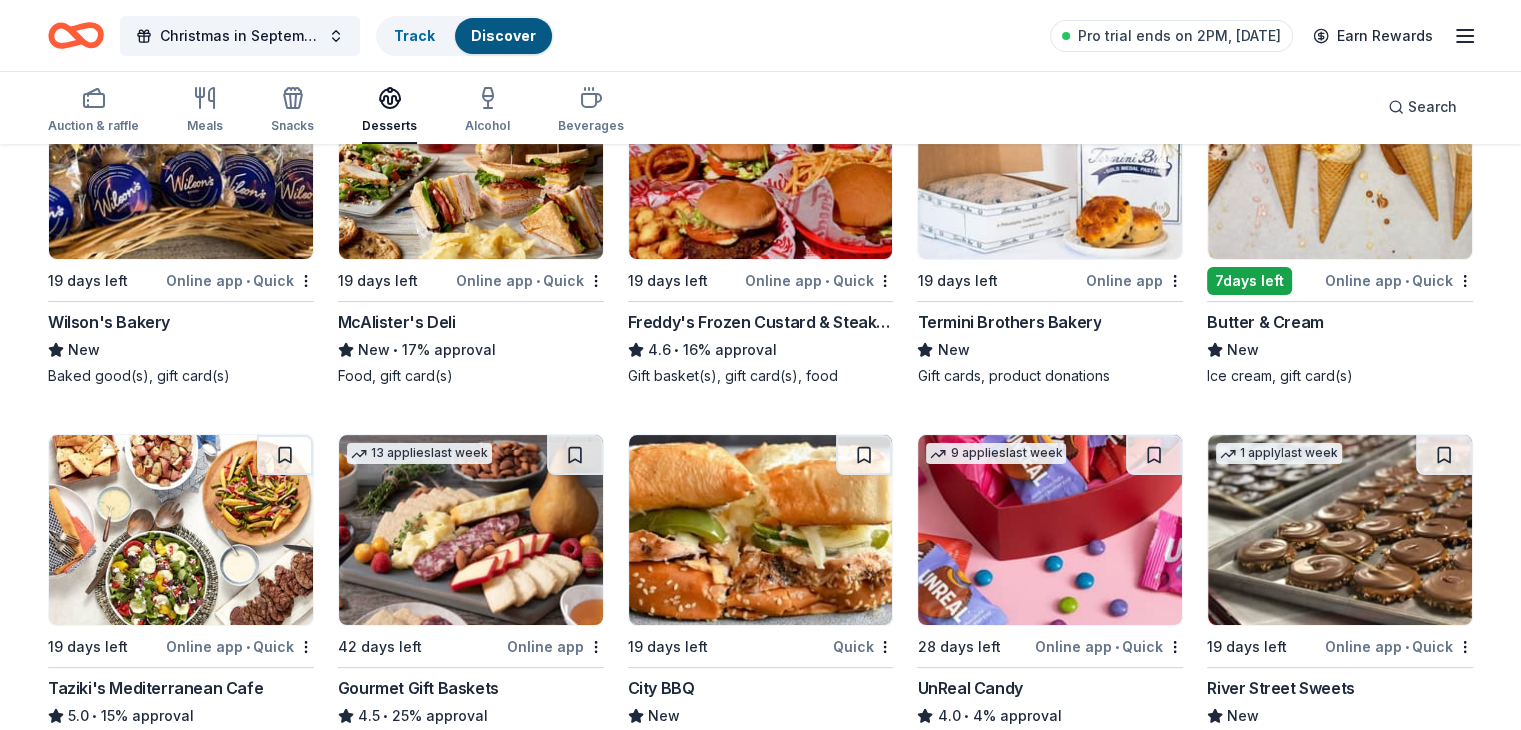 click on "Butter & Cream" at bounding box center [1265, 322] 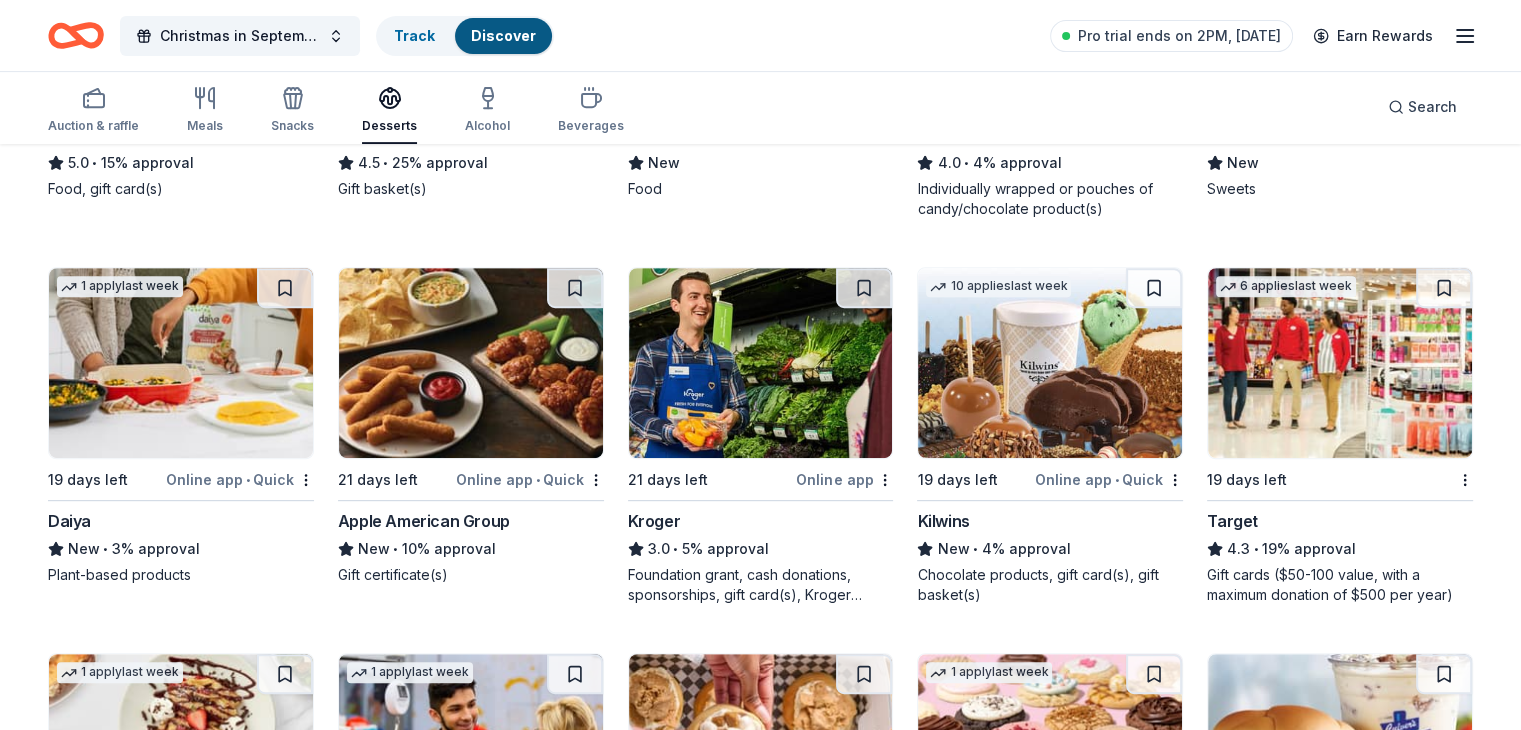 scroll, scrollTop: 852, scrollLeft: 0, axis: vertical 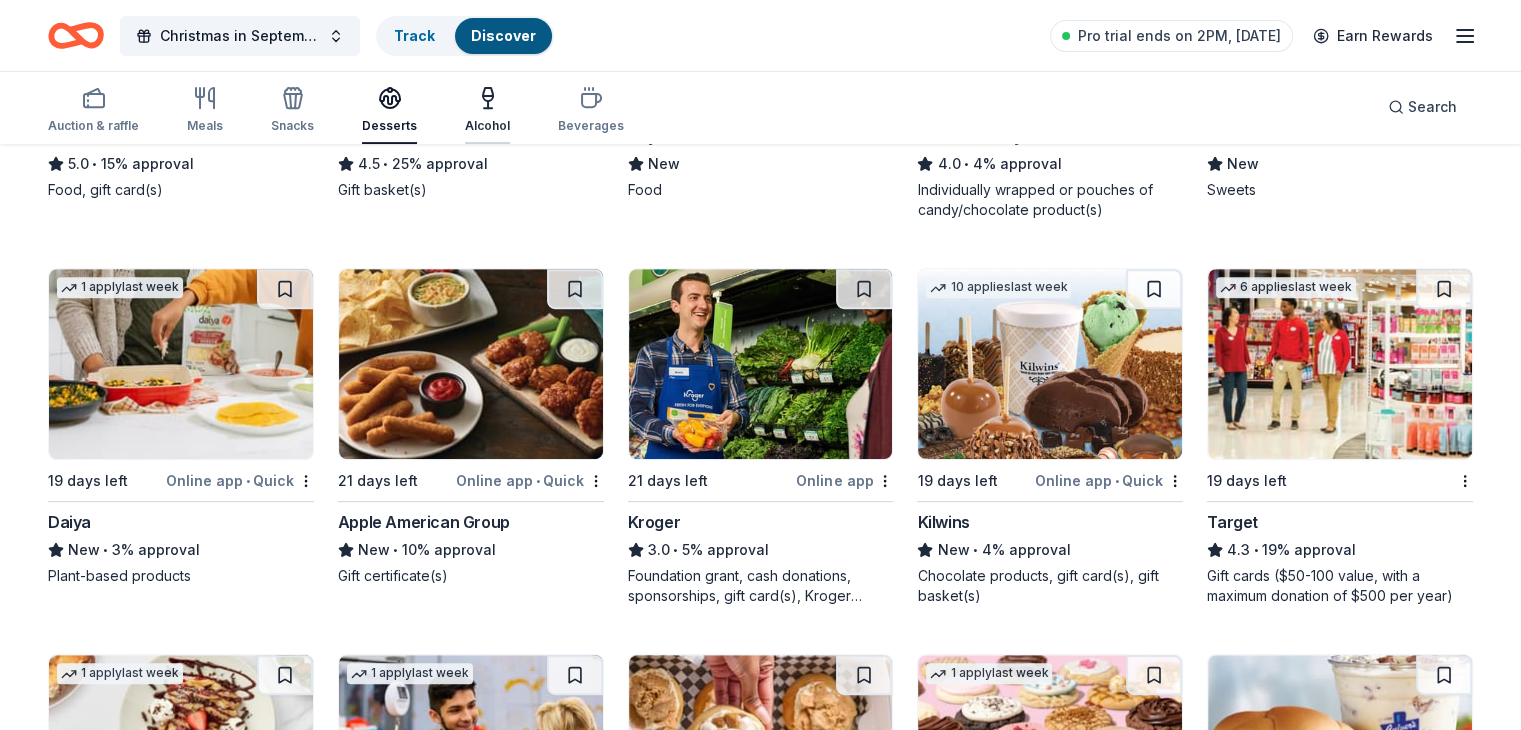 click 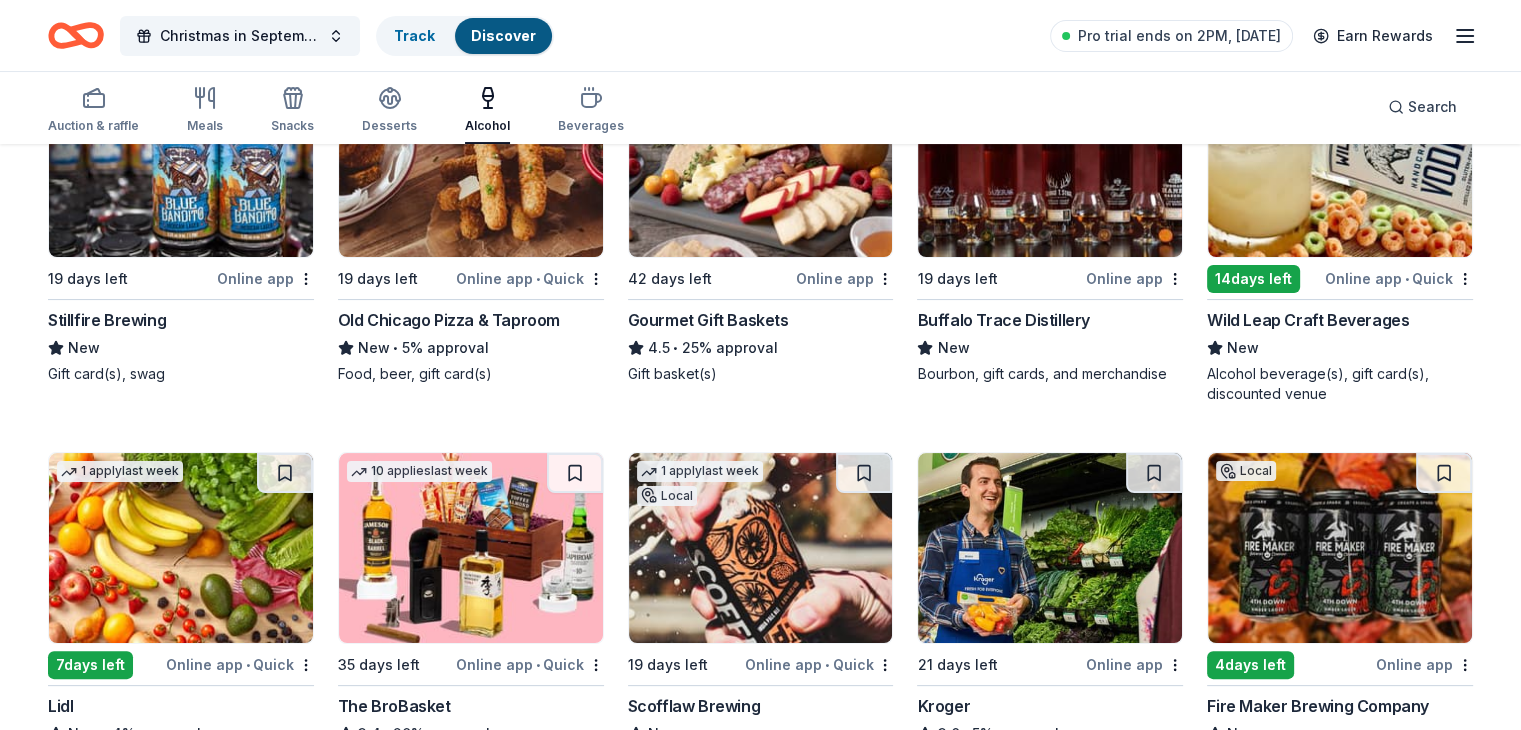 scroll, scrollTop: 272, scrollLeft: 0, axis: vertical 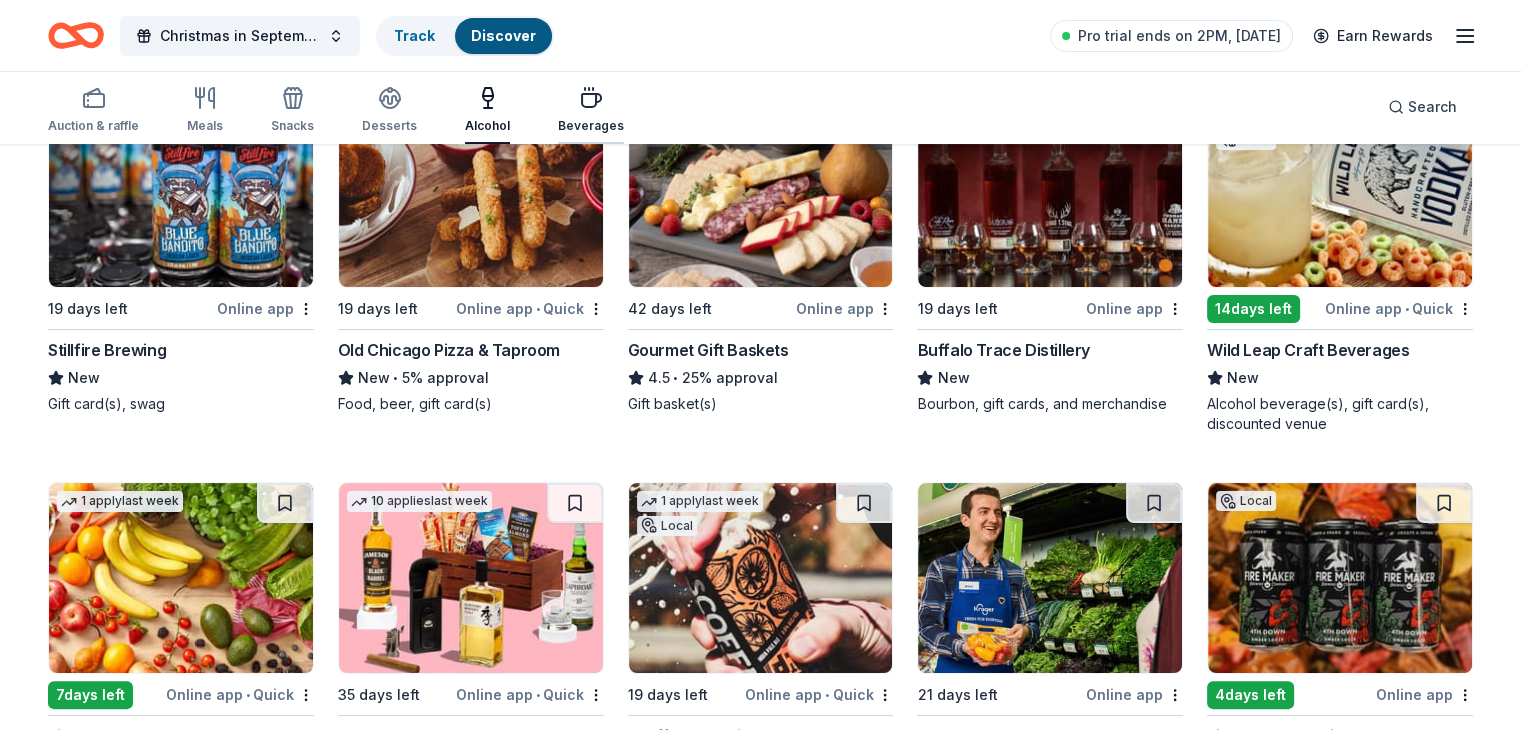 click at bounding box center (591, 98) 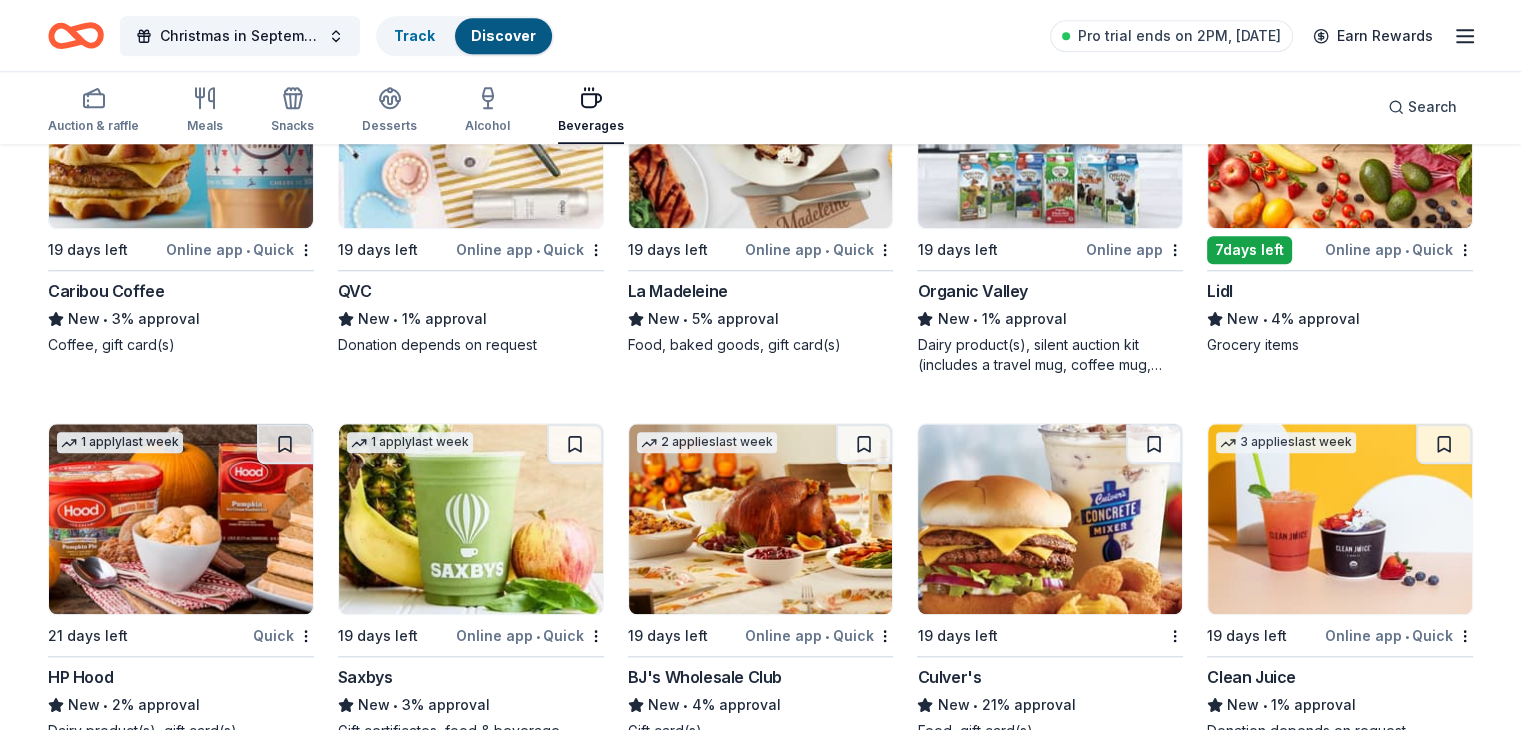scroll, scrollTop: 1944, scrollLeft: 0, axis: vertical 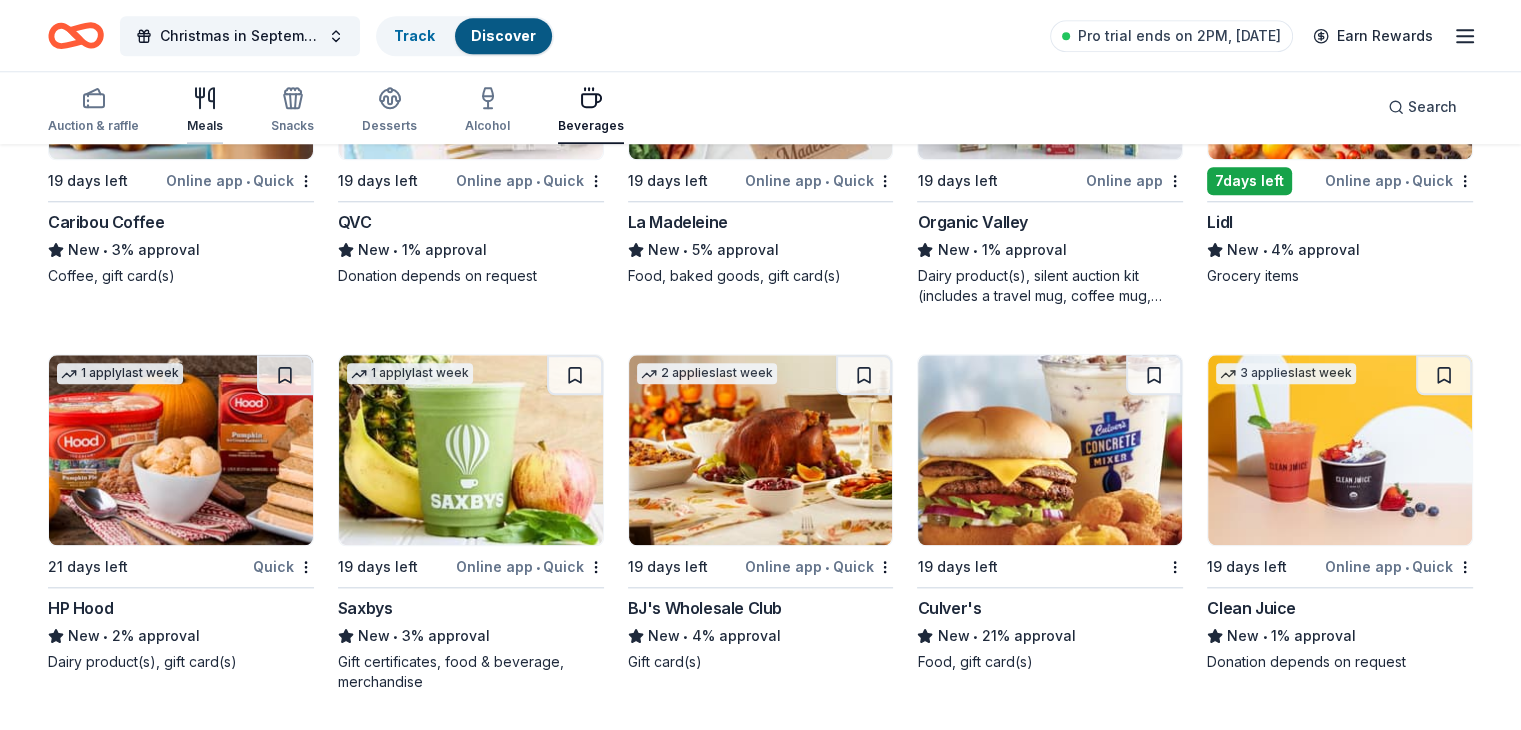 click on "Meals" at bounding box center (205, 110) 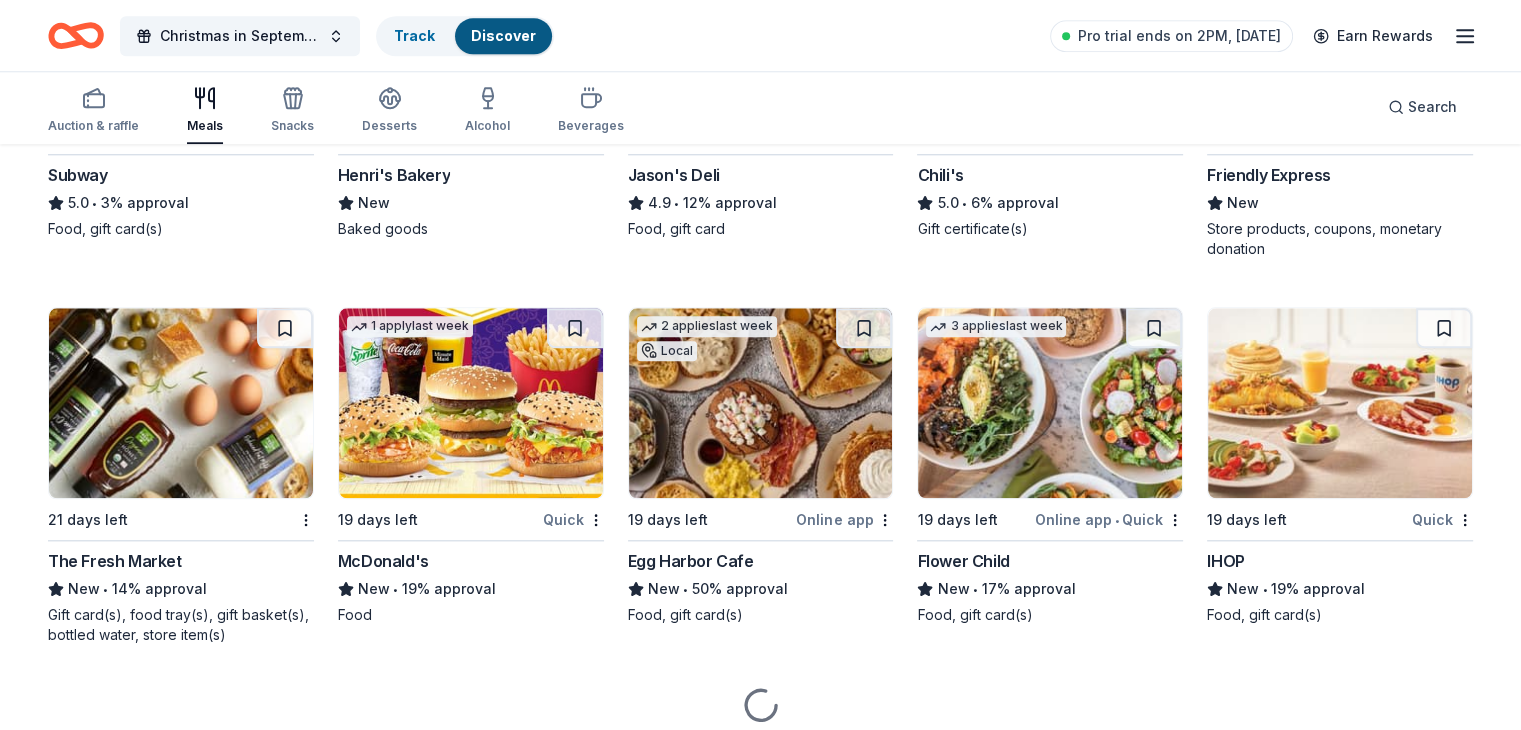 scroll, scrollTop: 1972, scrollLeft: 0, axis: vertical 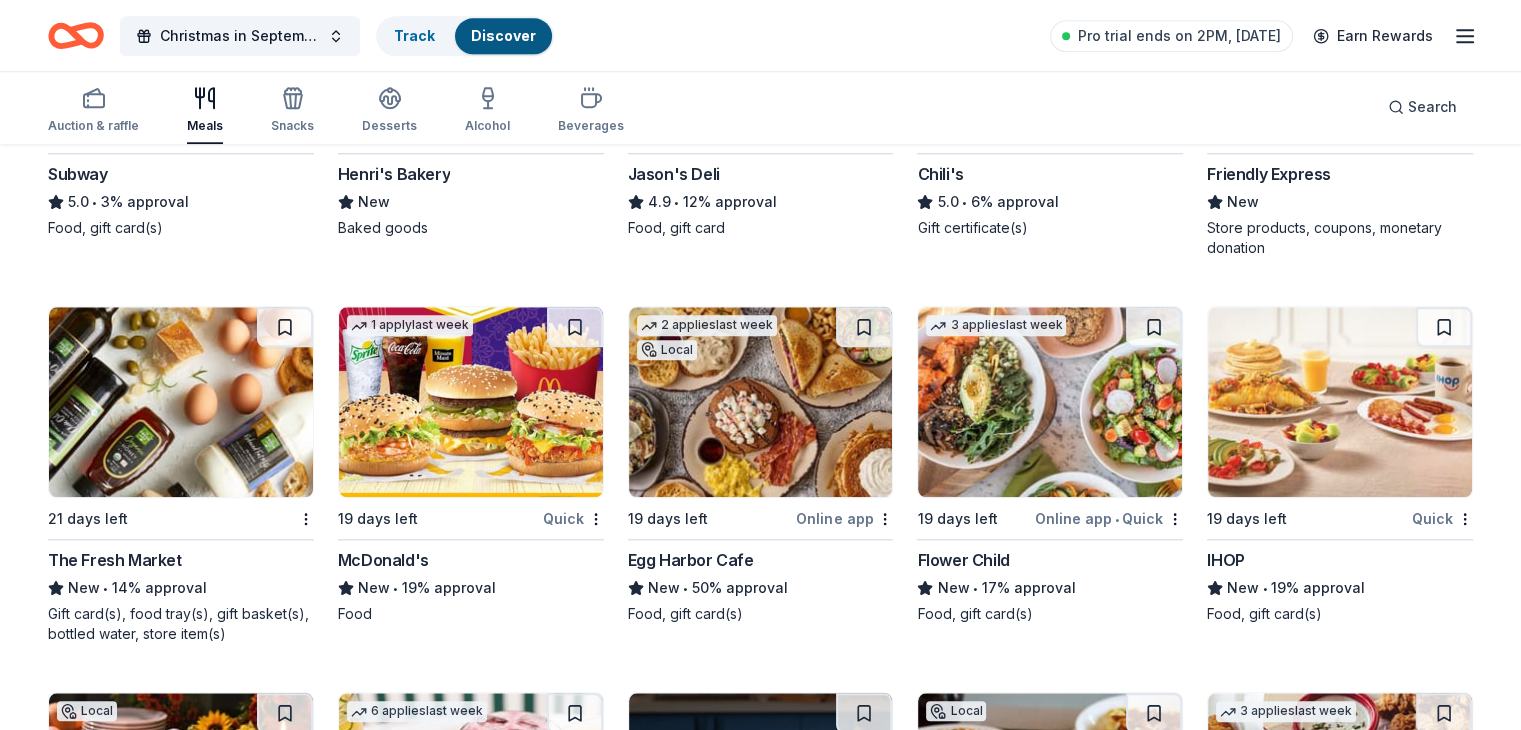 click on "Egg Harbor Cafe" at bounding box center (691, 560) 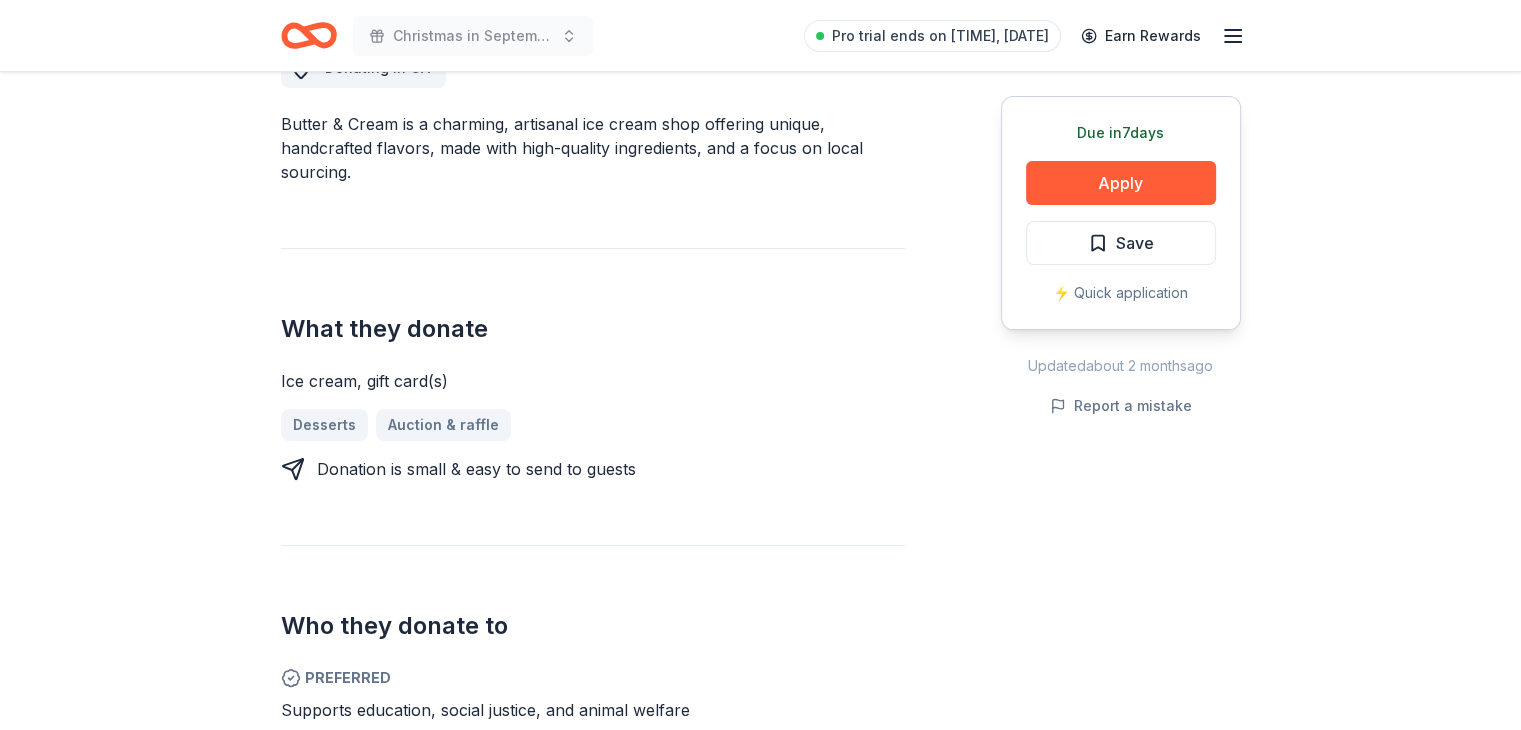 scroll, scrollTop: 1000, scrollLeft: 0, axis: vertical 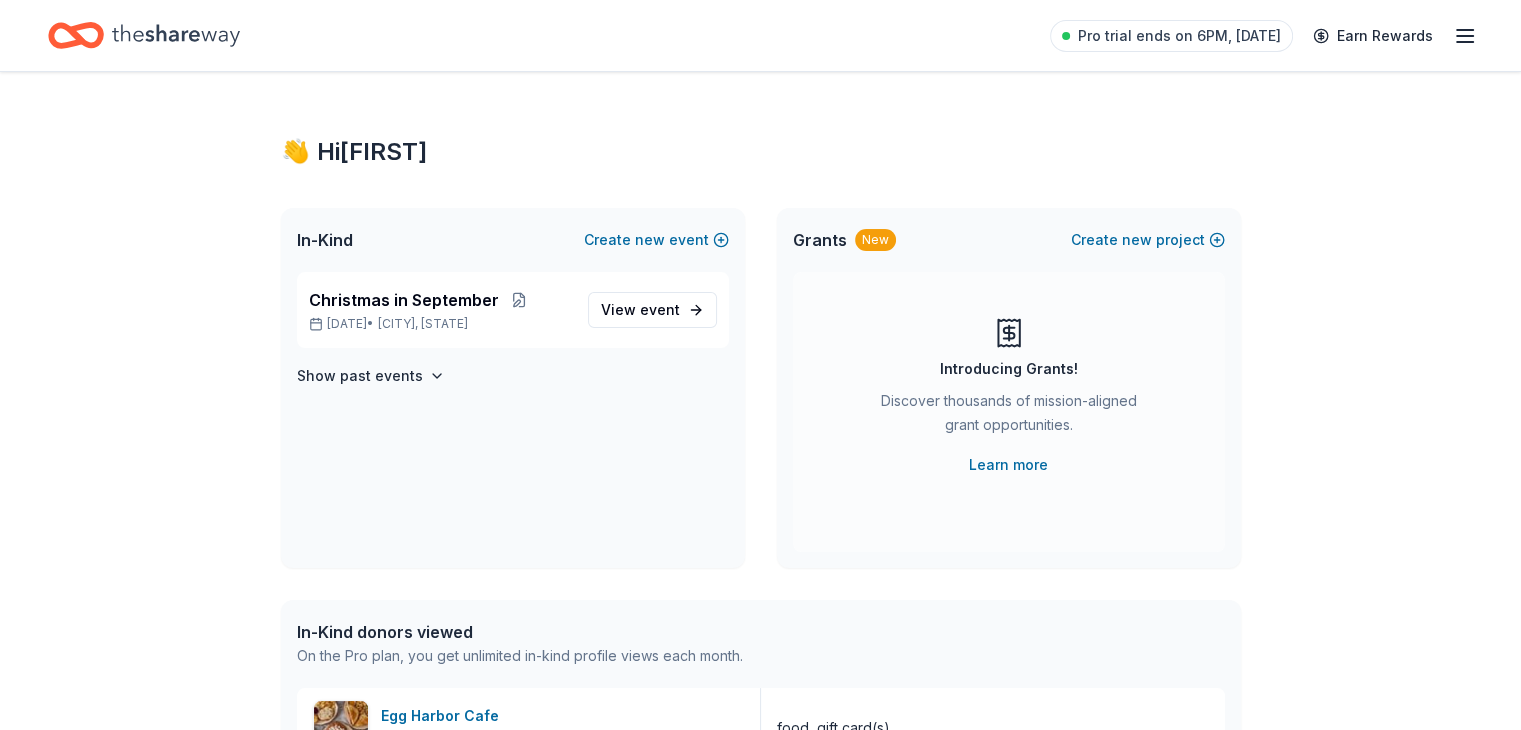 click 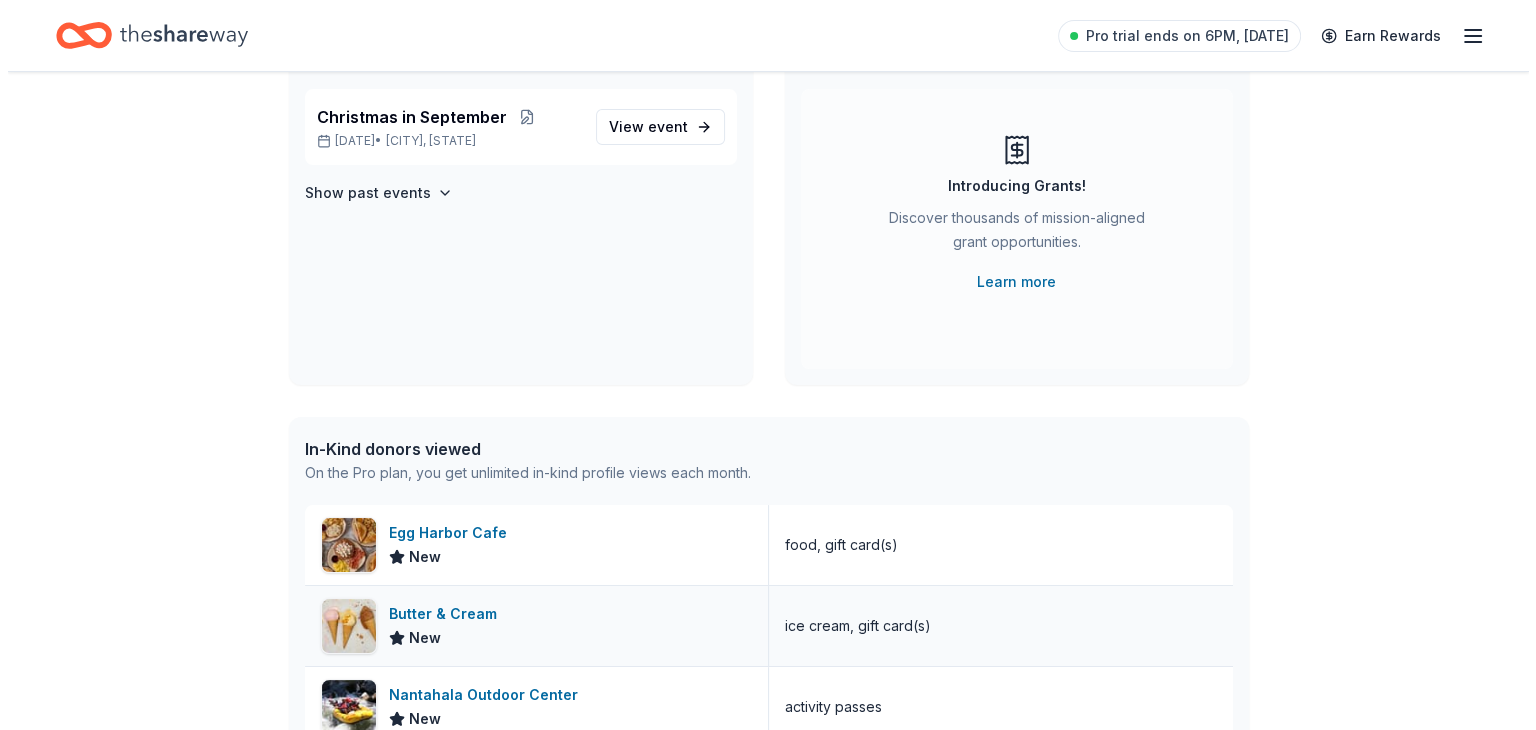 scroll, scrollTop: 0, scrollLeft: 0, axis: both 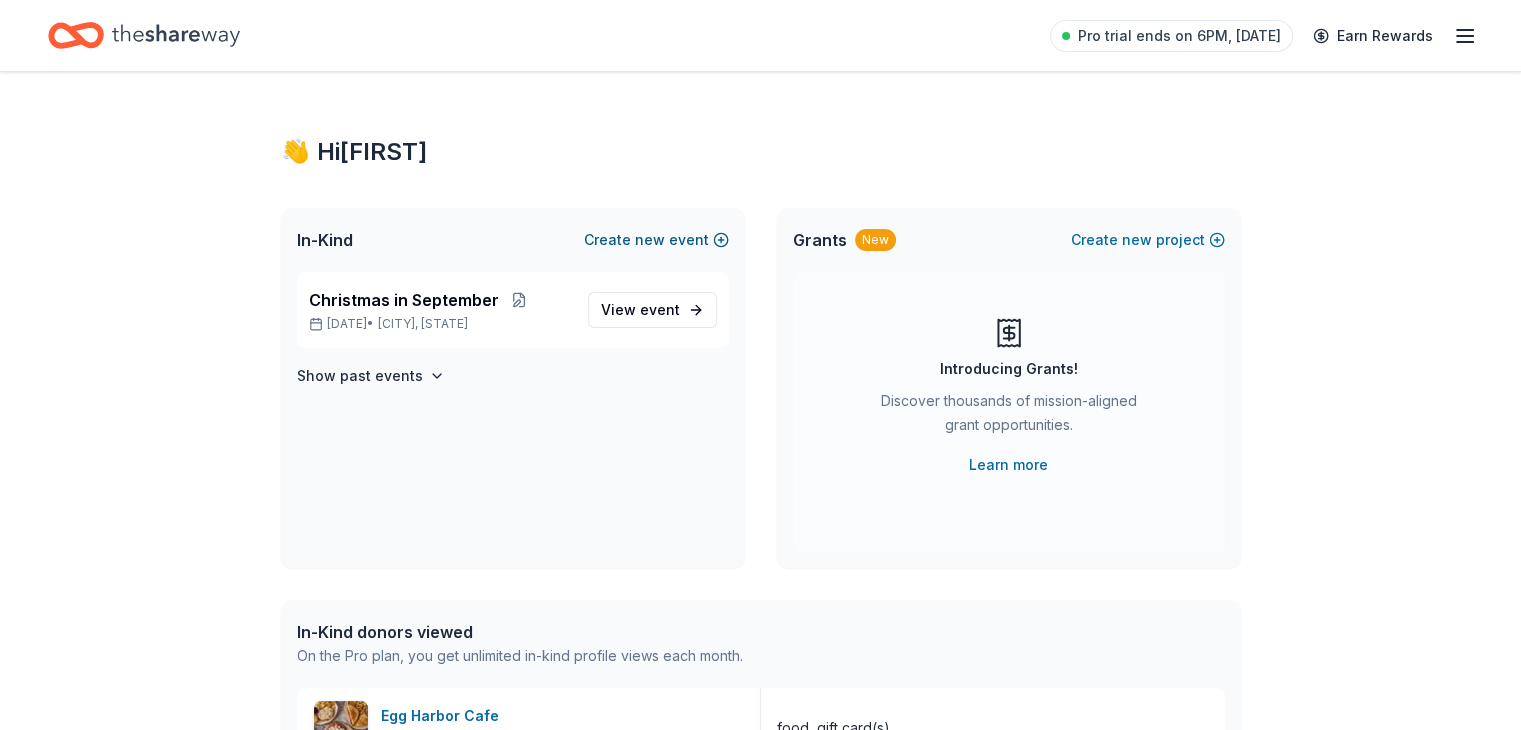 click on "new" at bounding box center (650, 240) 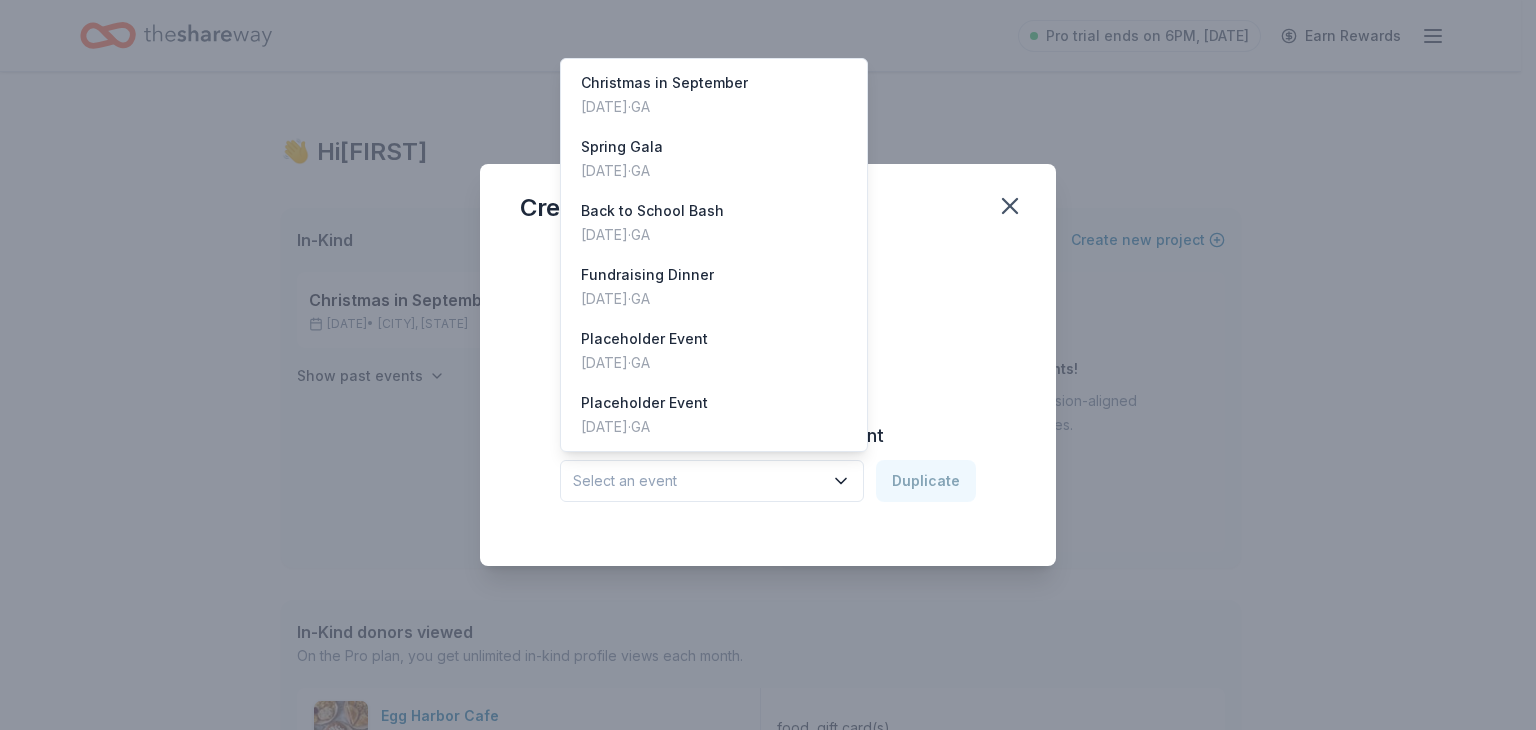 click on "Select an event" at bounding box center (698, 481) 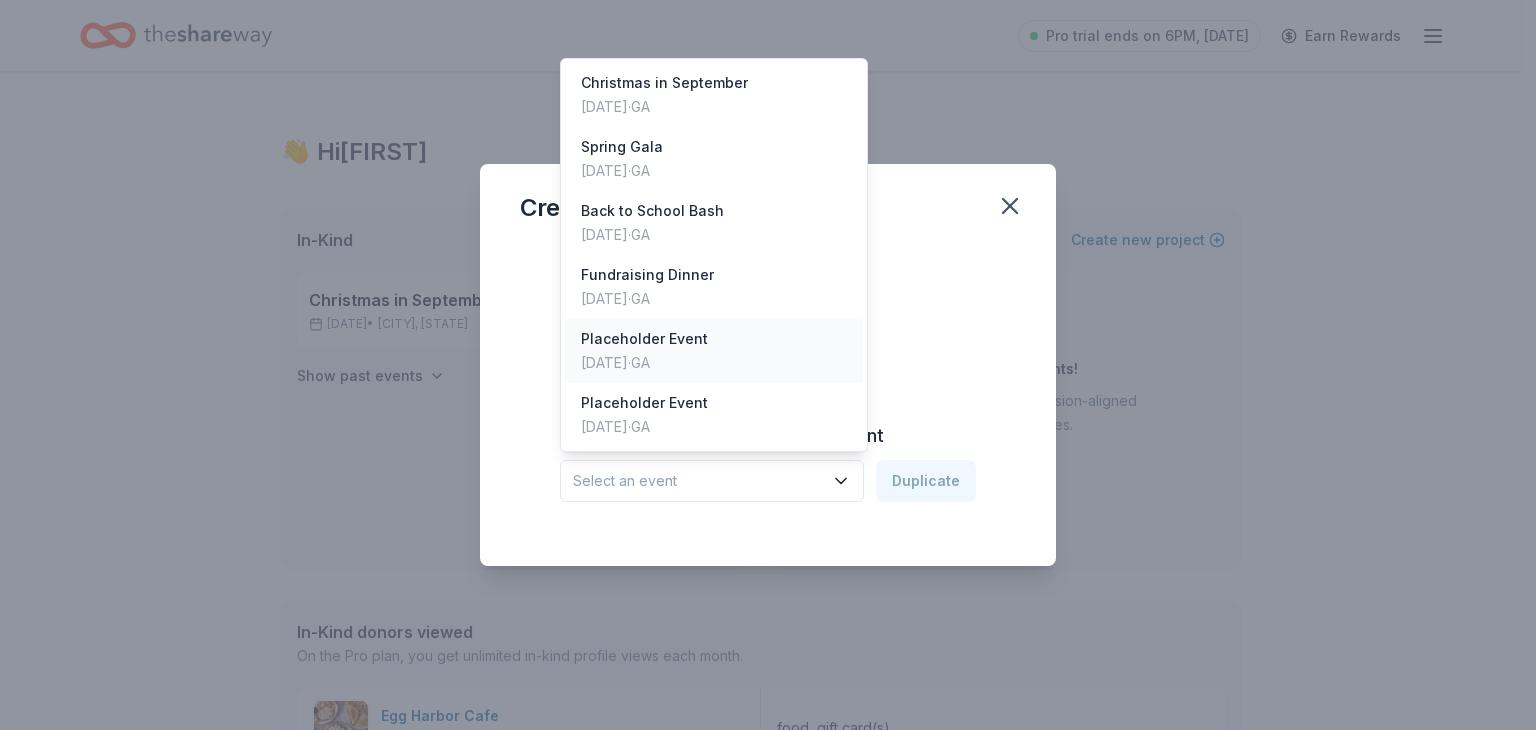 click on "Placeholder Event" at bounding box center [644, 339] 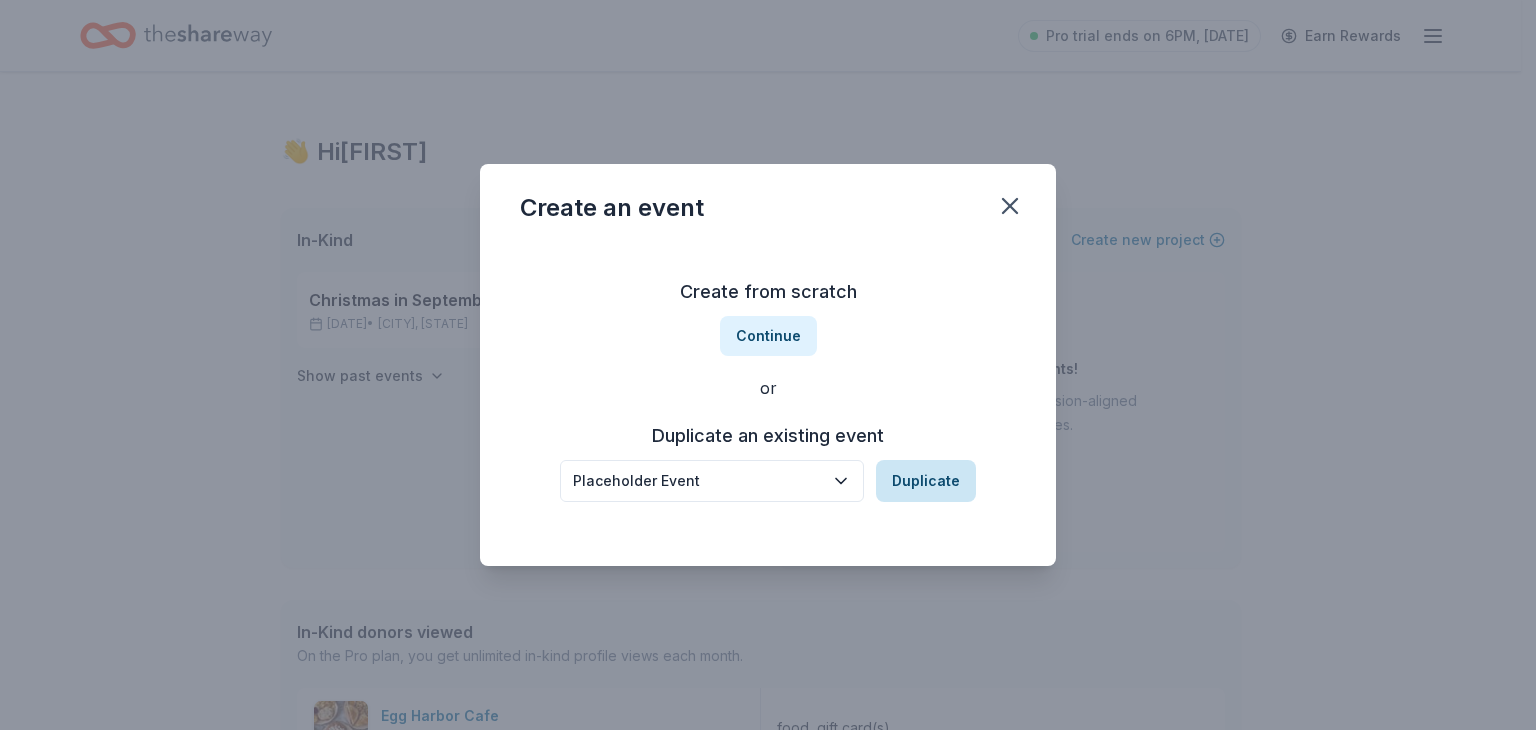click on "Duplicate" at bounding box center (926, 481) 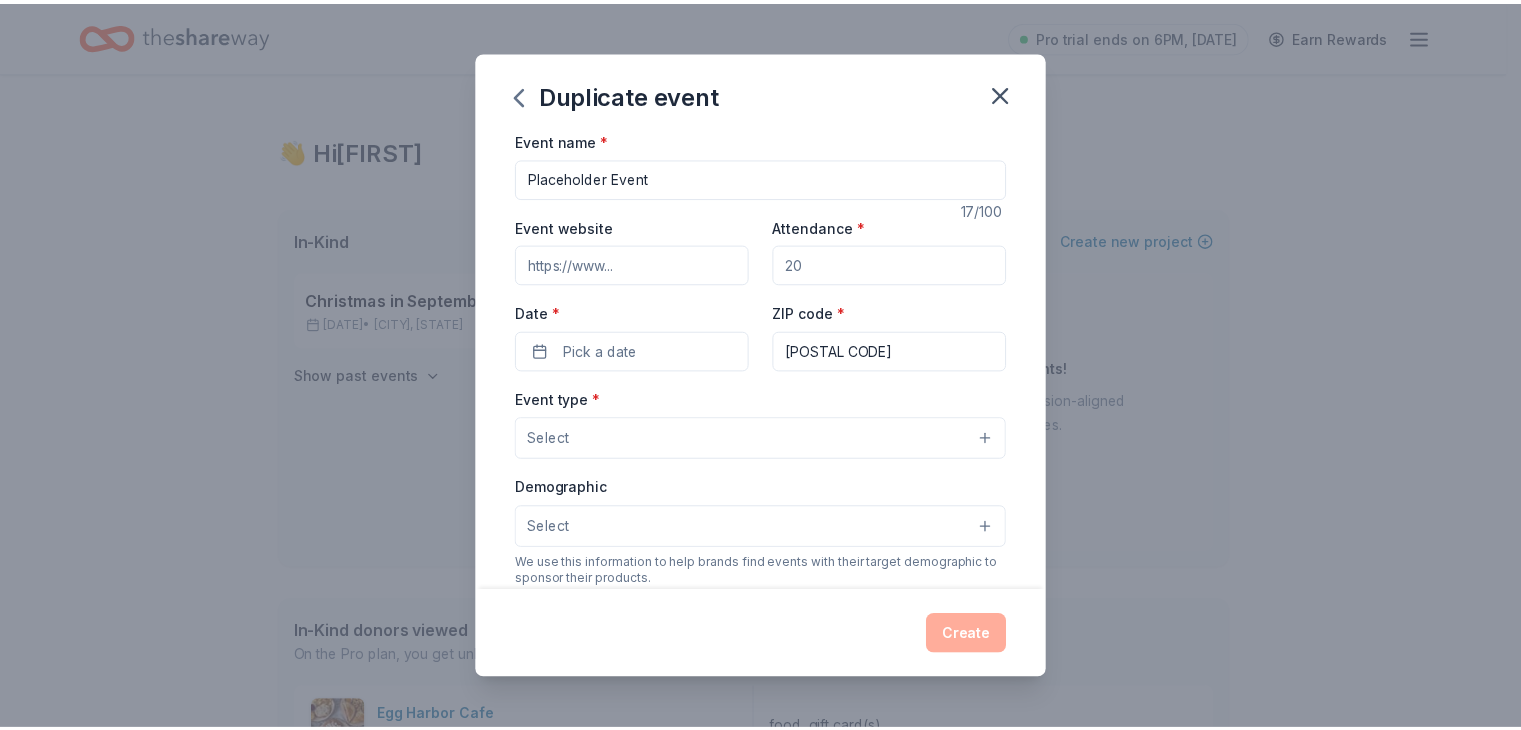 scroll, scrollTop: 0, scrollLeft: 0, axis: both 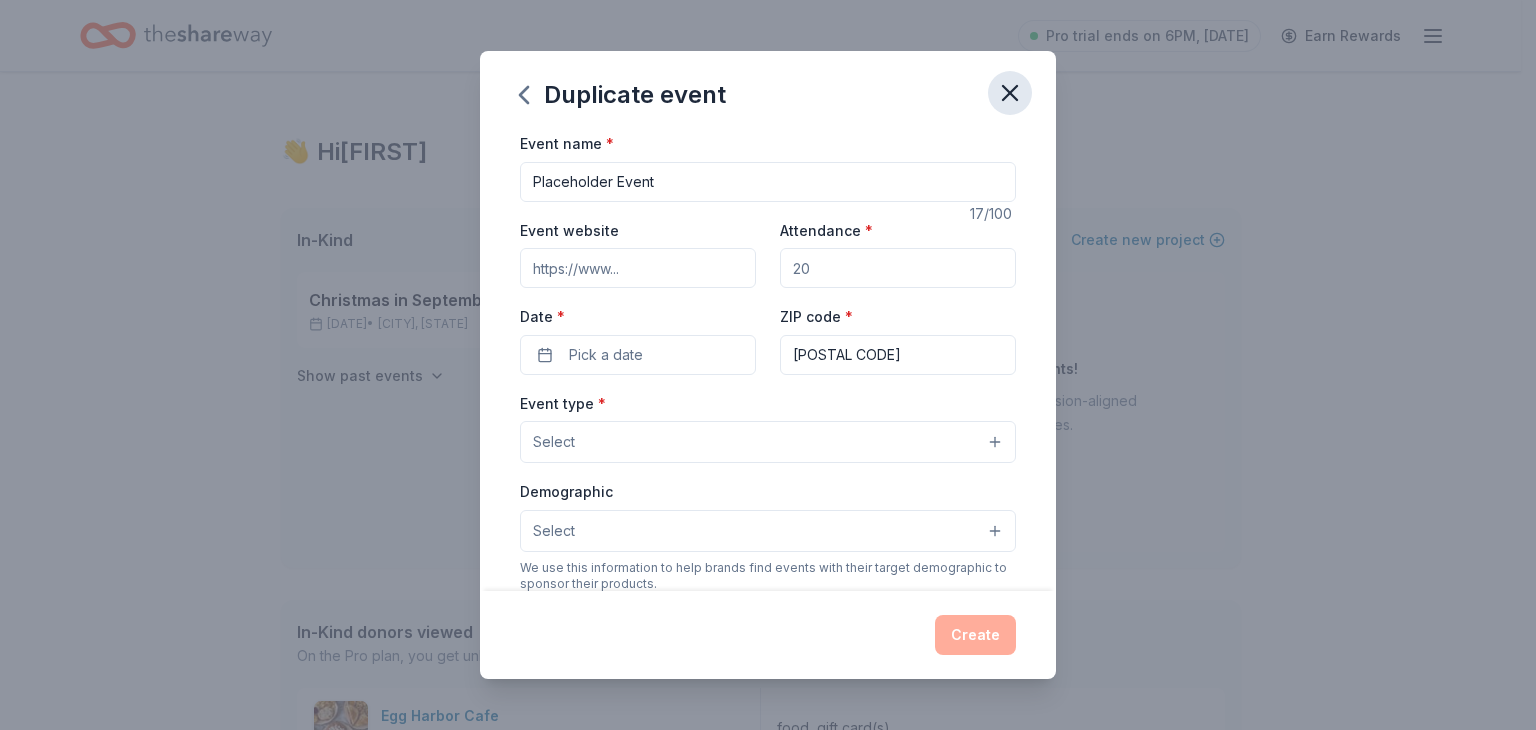 click 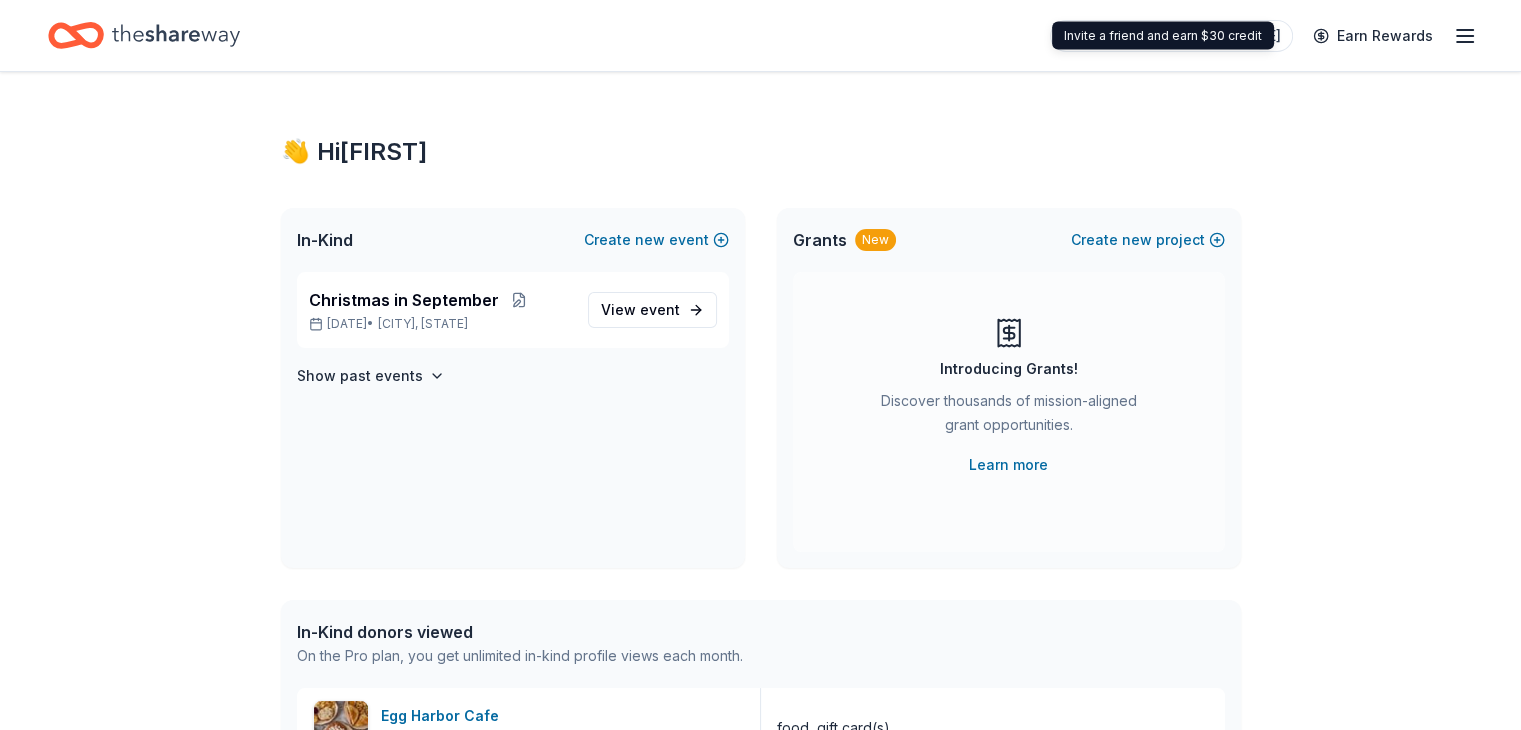 click 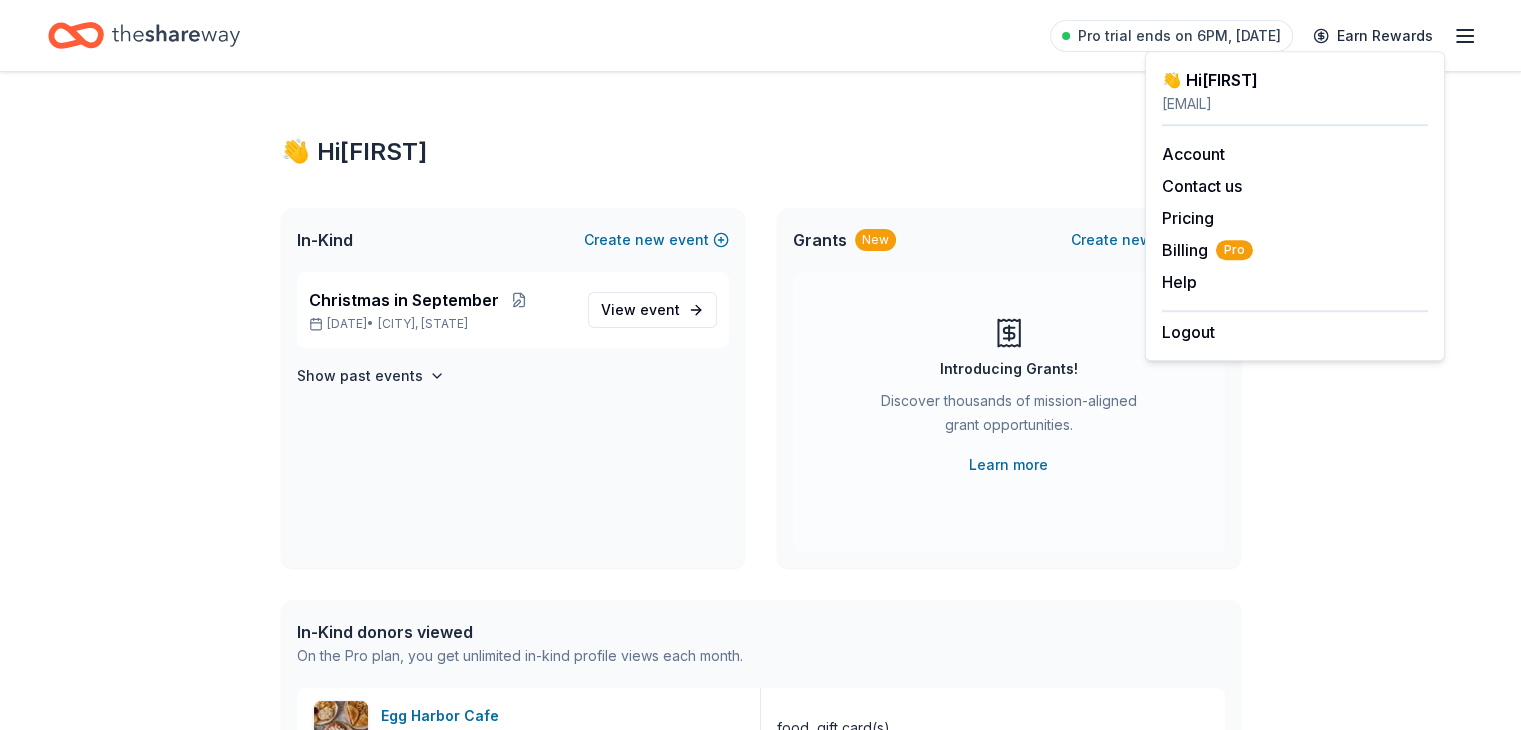 click on "👋 Hi  [FIRST]" at bounding box center [761, 152] 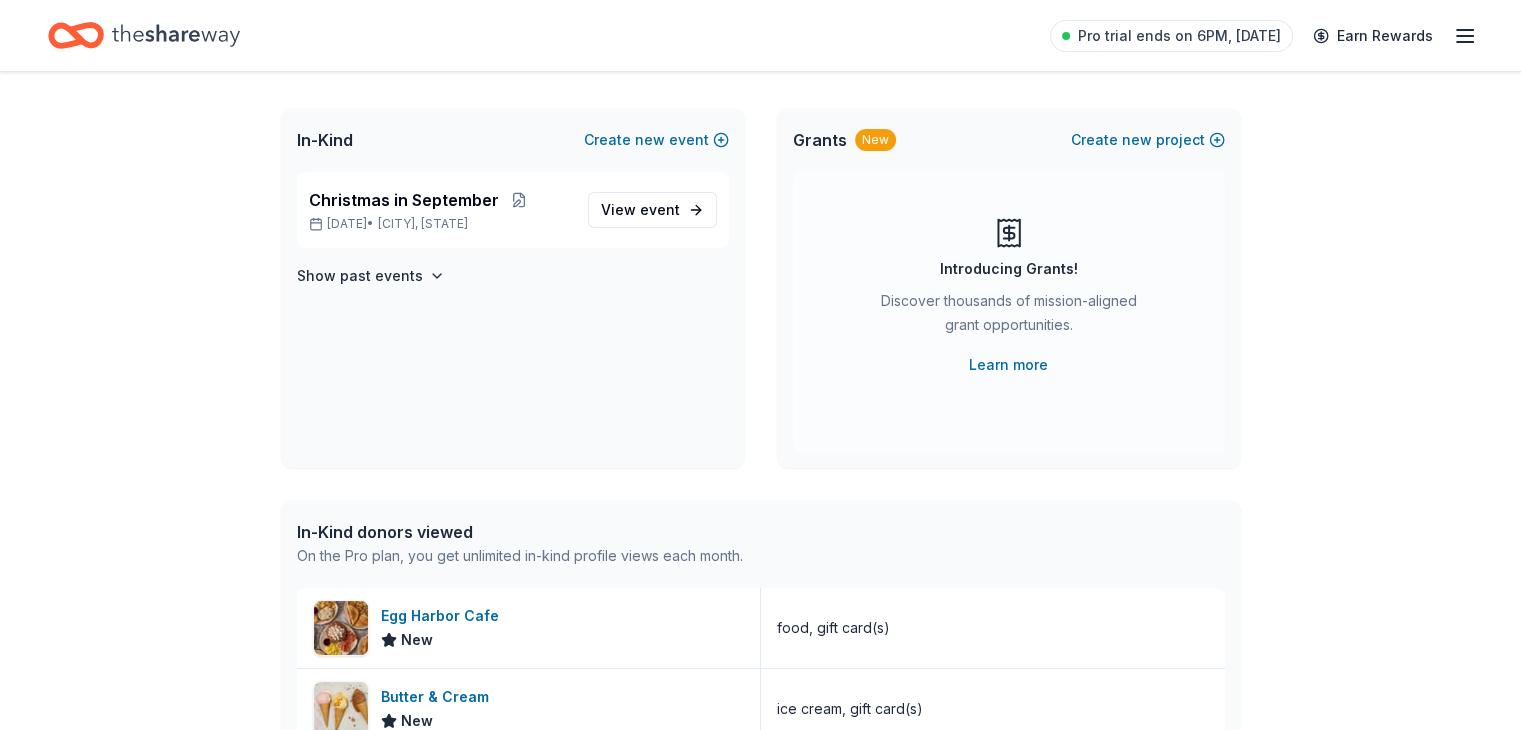 scroll, scrollTop: 0, scrollLeft: 0, axis: both 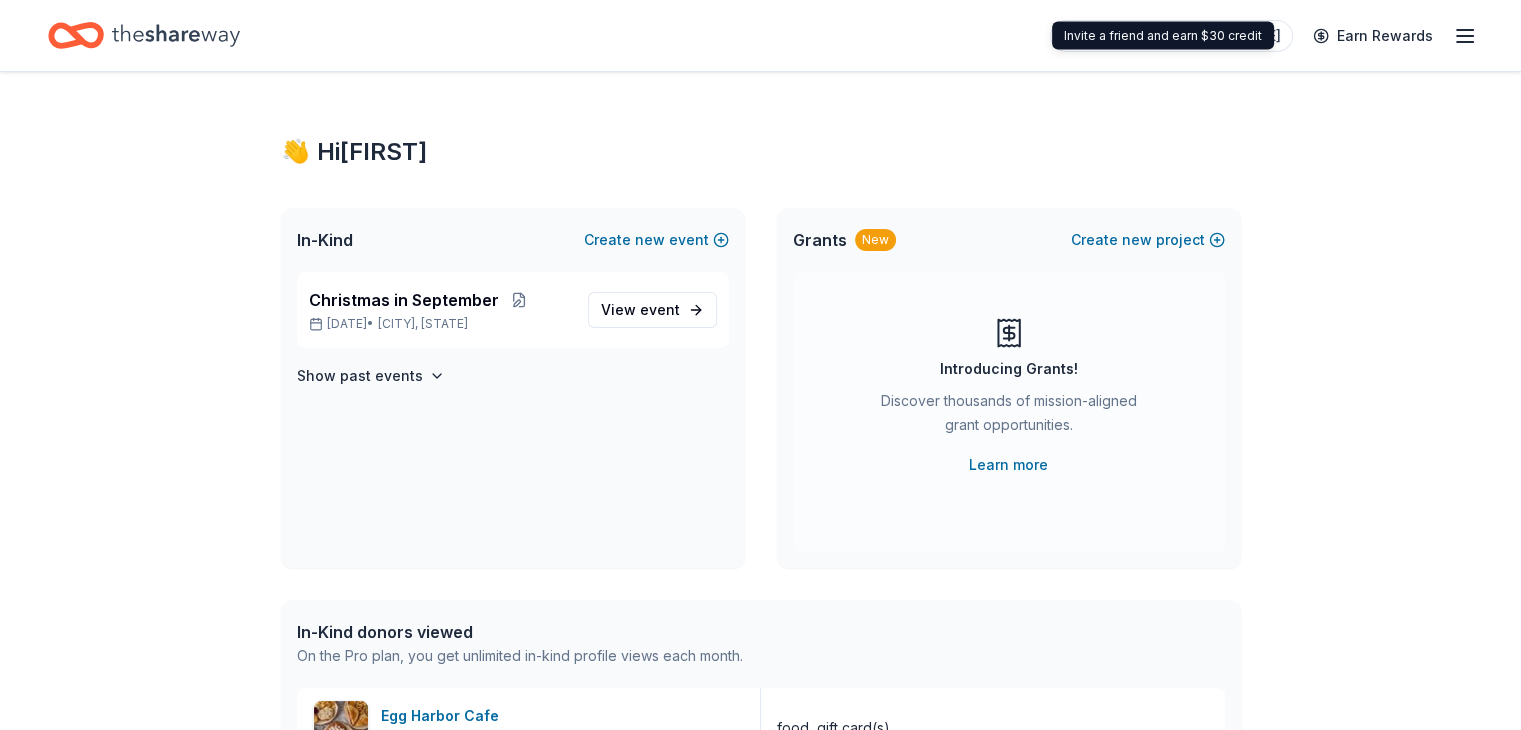 click 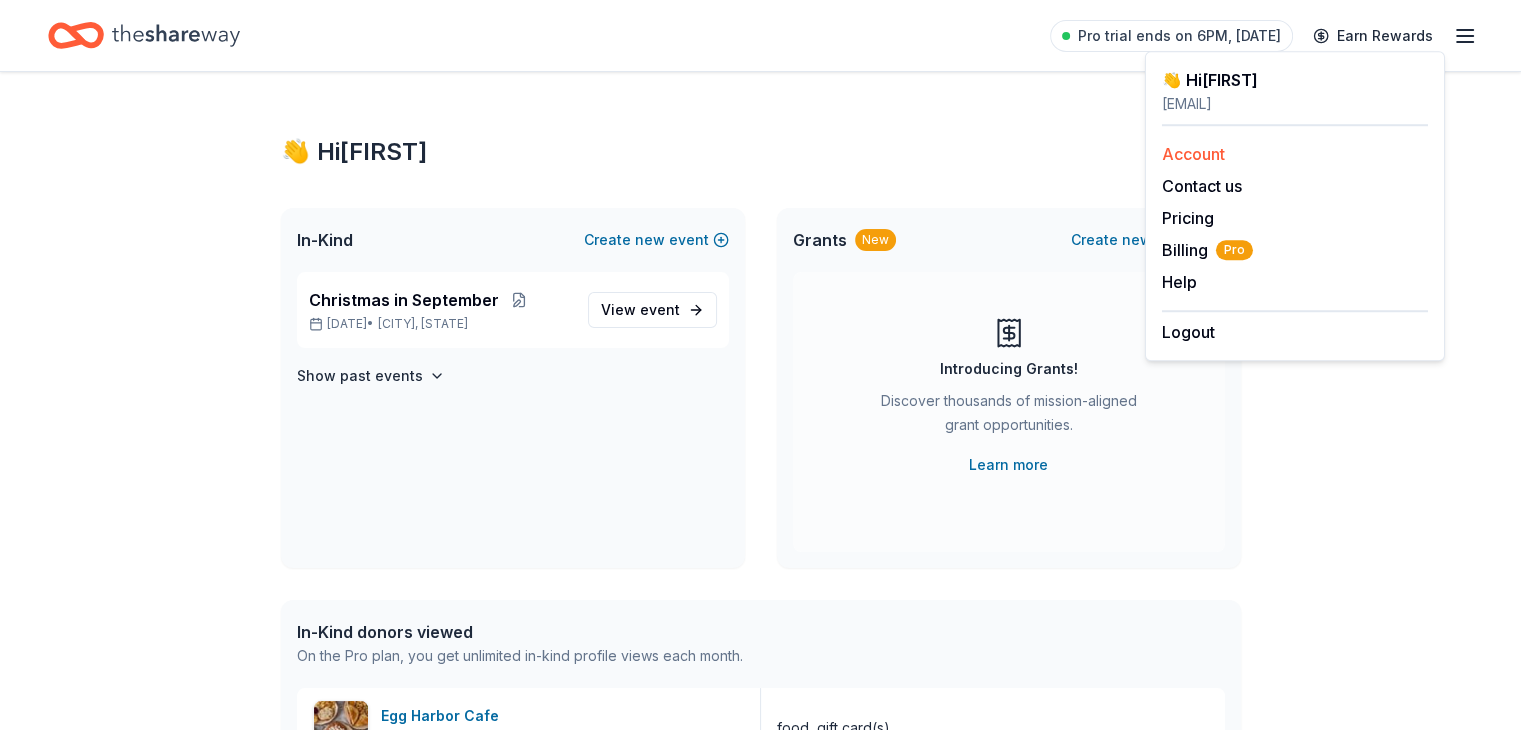 click on "Account" at bounding box center (1193, 154) 